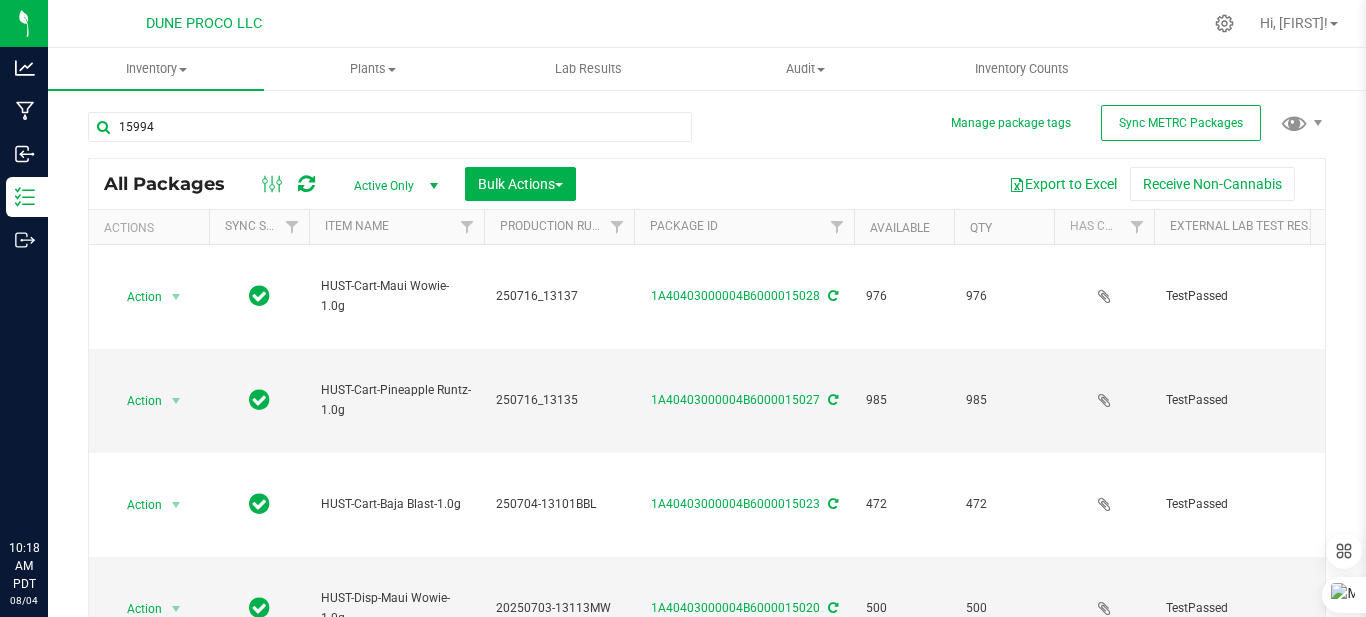 type on "15994" 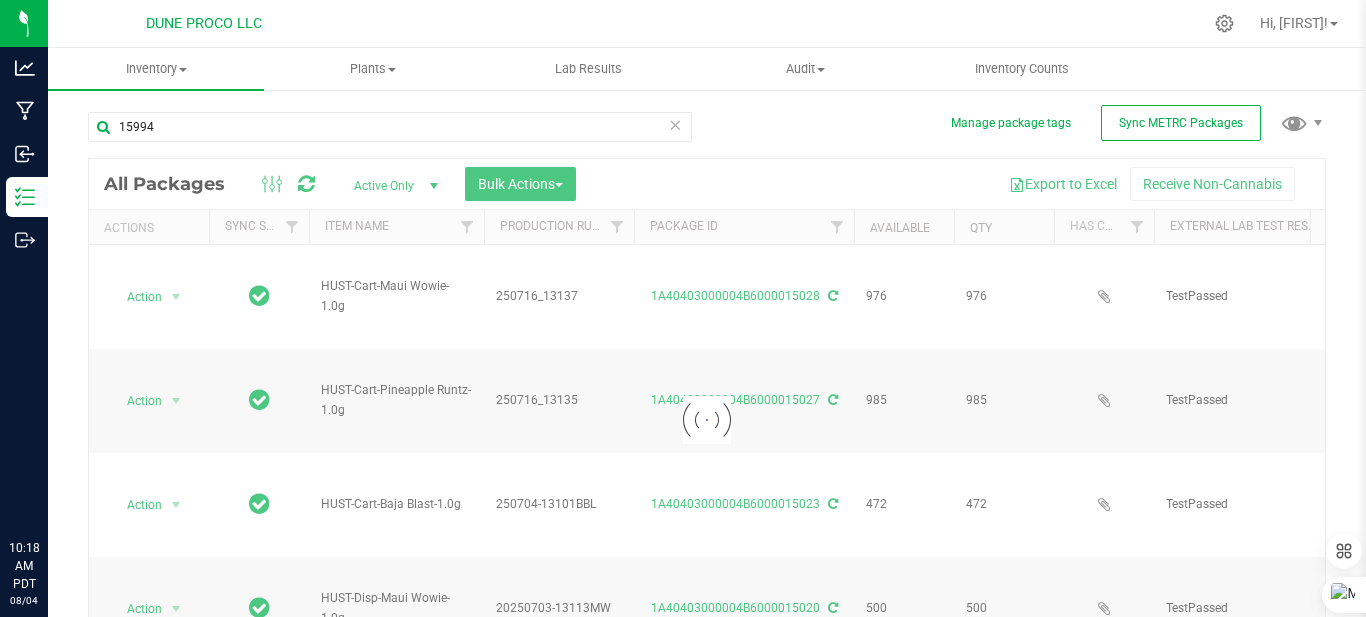 scroll, scrollTop: 0, scrollLeft: 0, axis: both 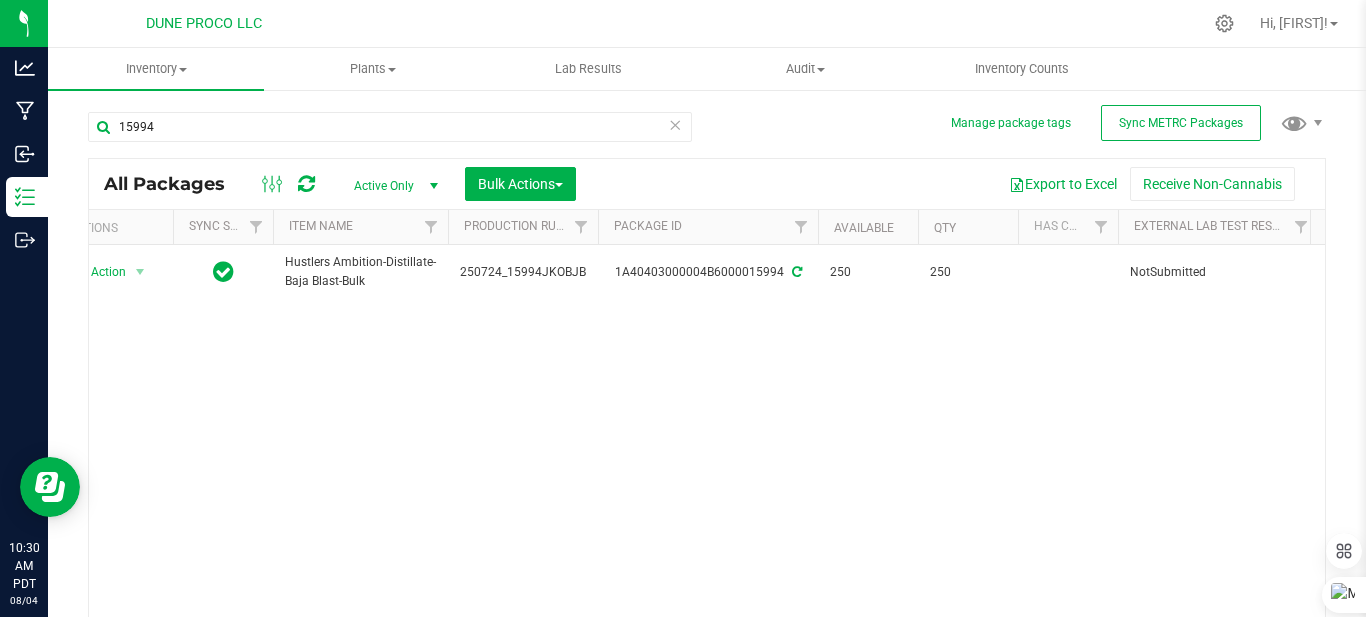 click at bounding box center [675, 124] 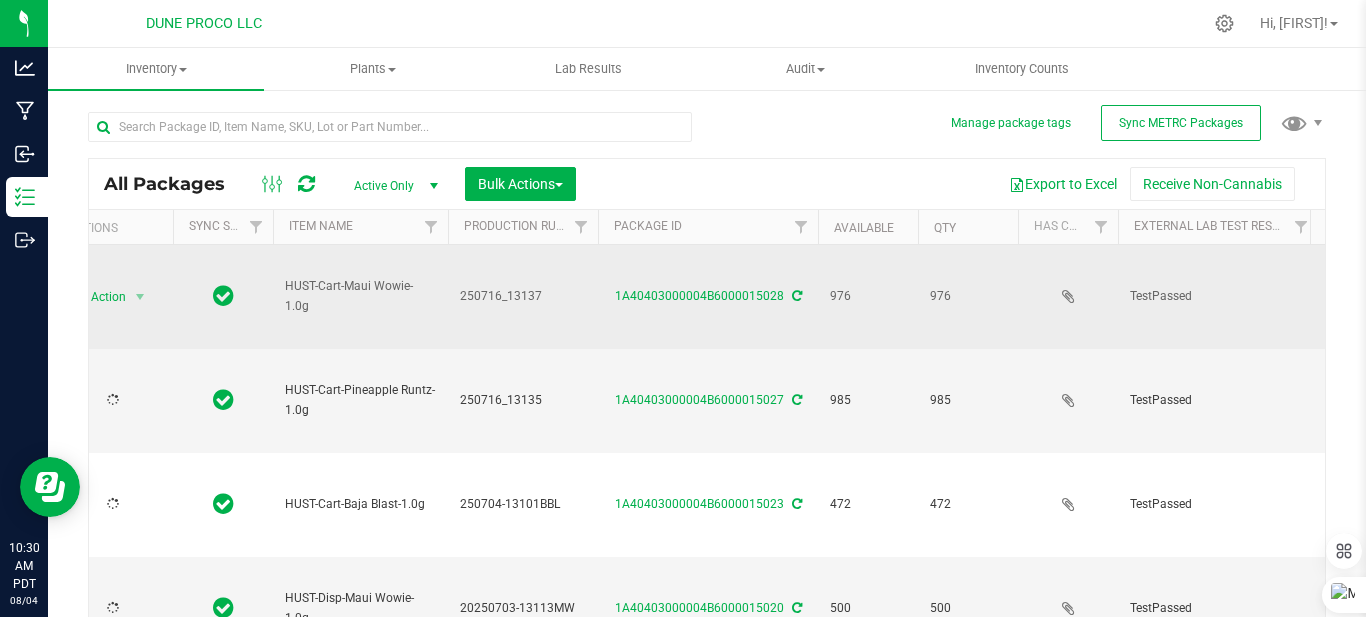 type on "2025-07-16" 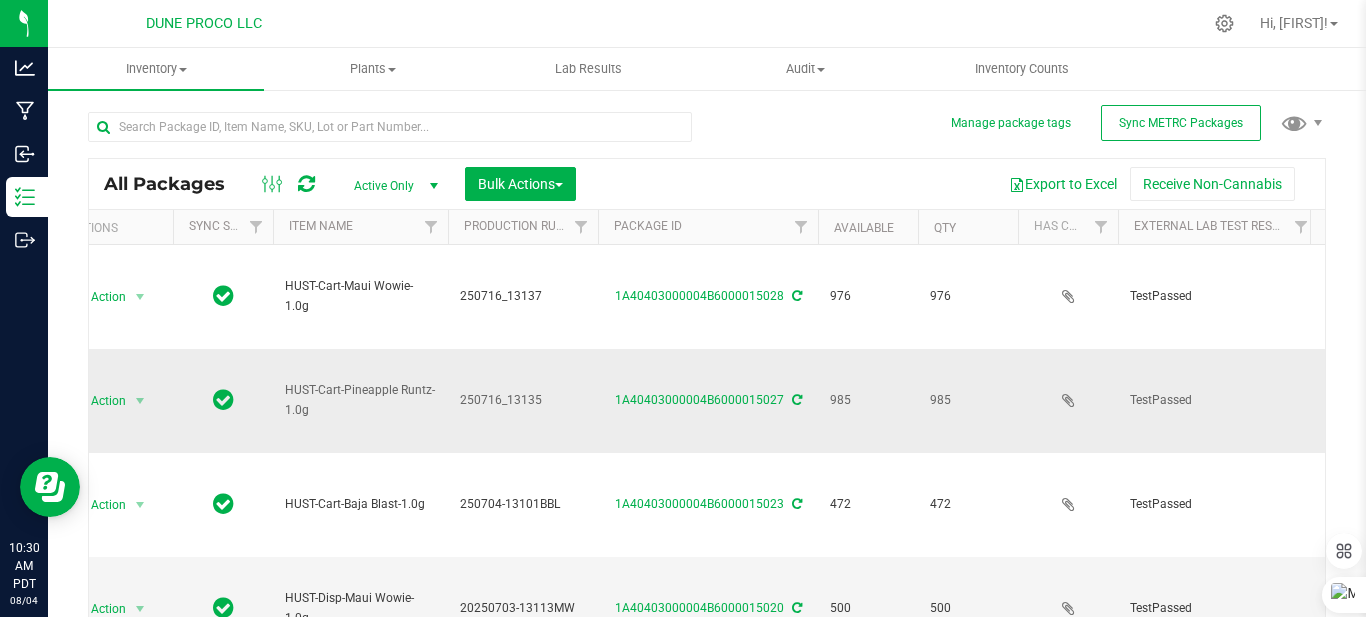 scroll, scrollTop: 0, scrollLeft: 662, axis: horizontal 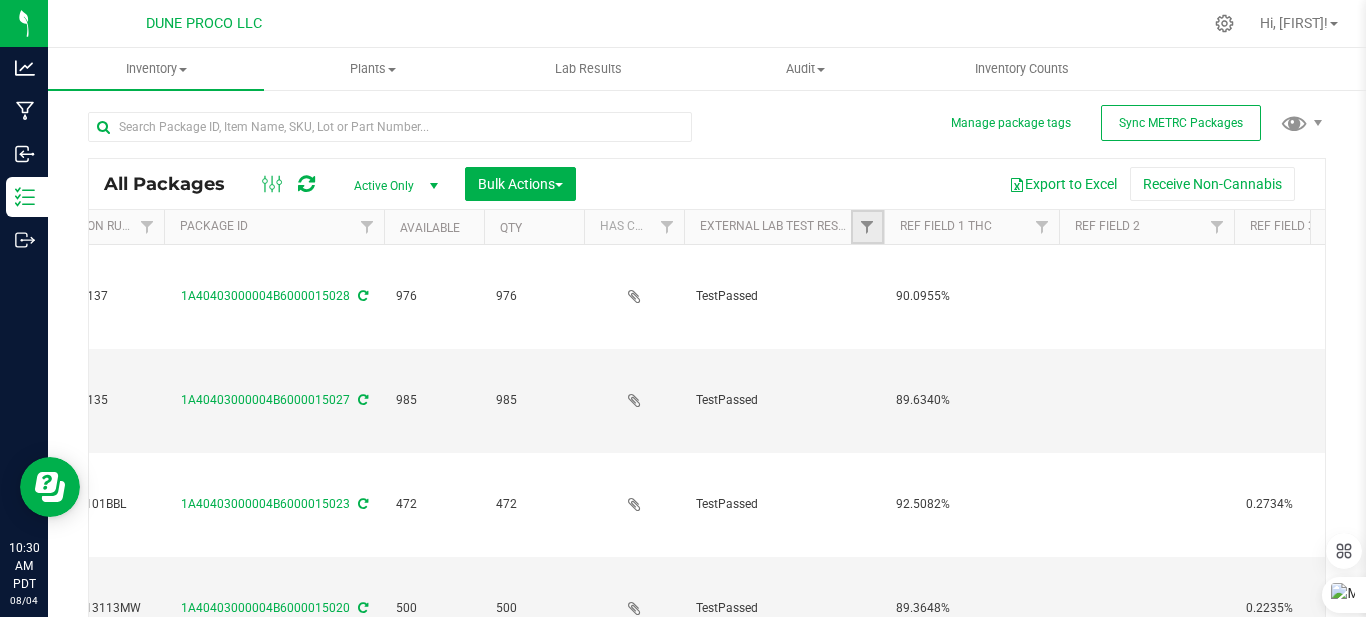 drag, startPoint x: 871, startPoint y: 224, endPoint x: 869, endPoint y: 239, distance: 15.132746 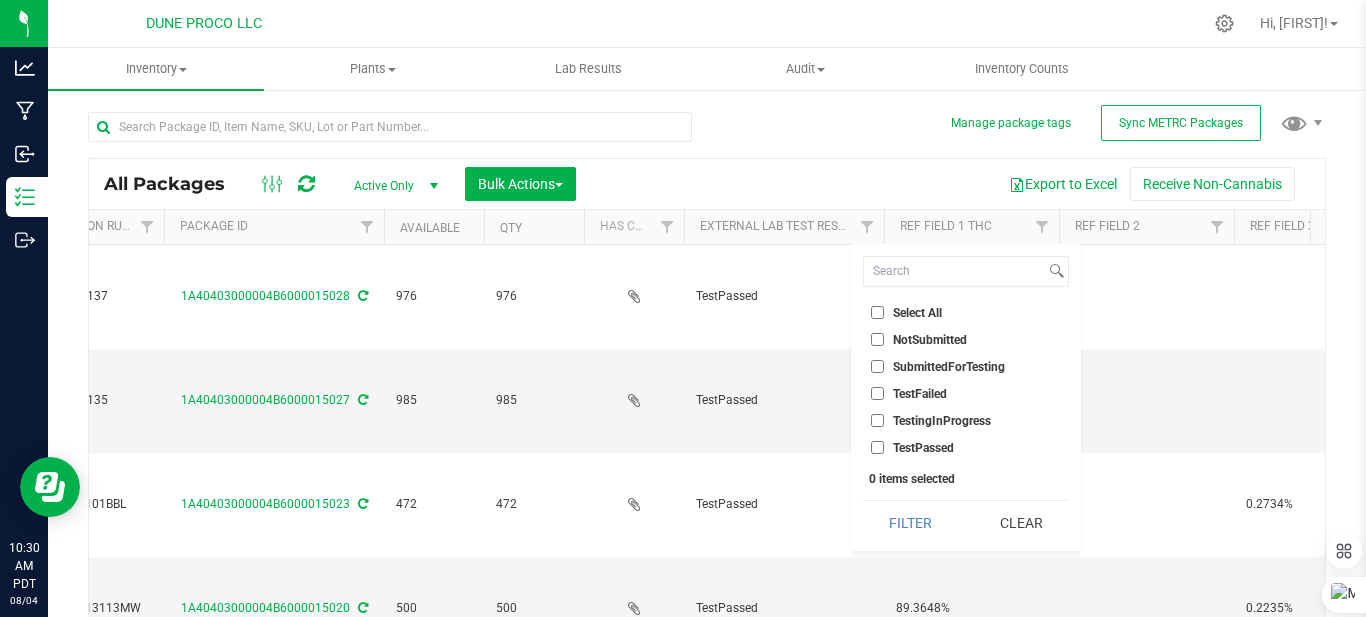 click on "SubmittedForTesting" at bounding box center (877, 366) 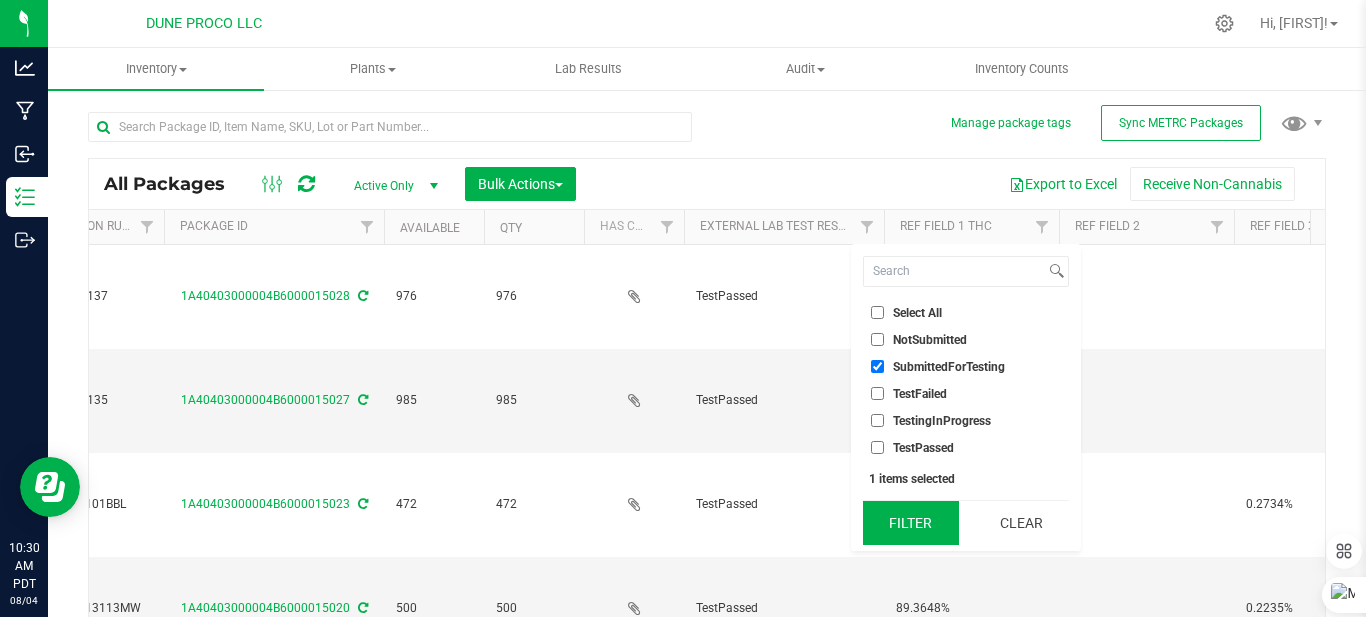 click on "Filter" at bounding box center [911, 523] 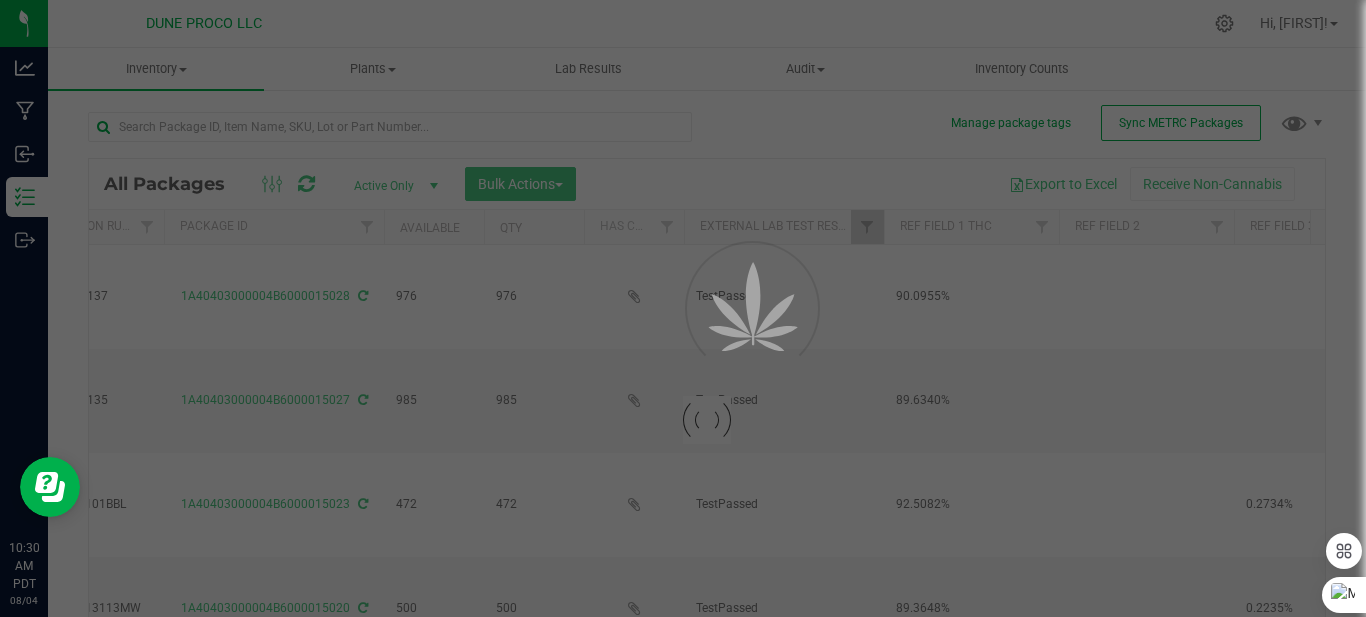 type on "2025-07-16" 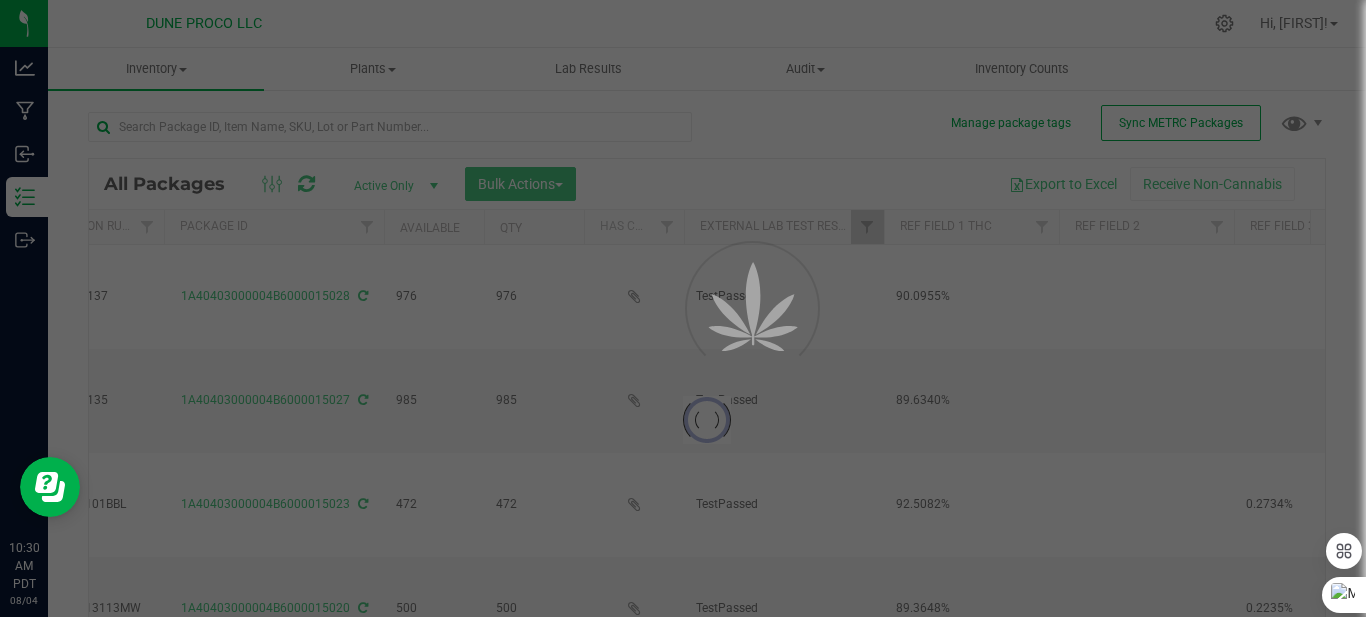 type on "2025-07-16" 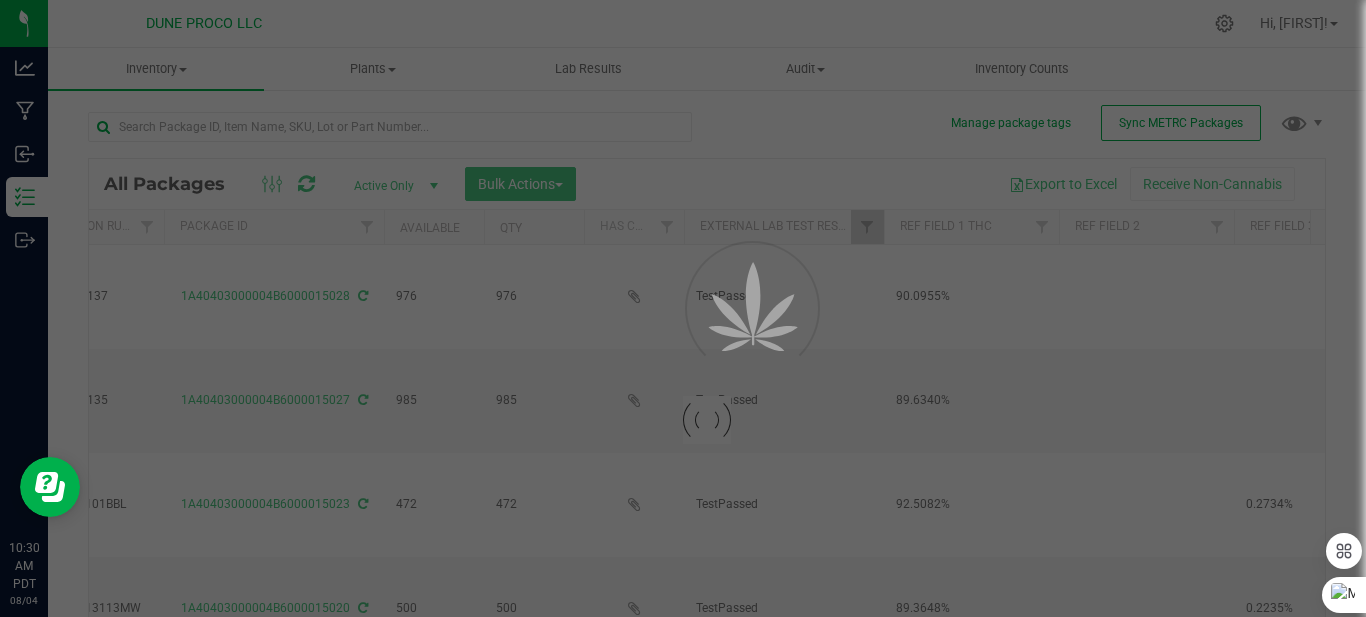 type on "[DATE]" 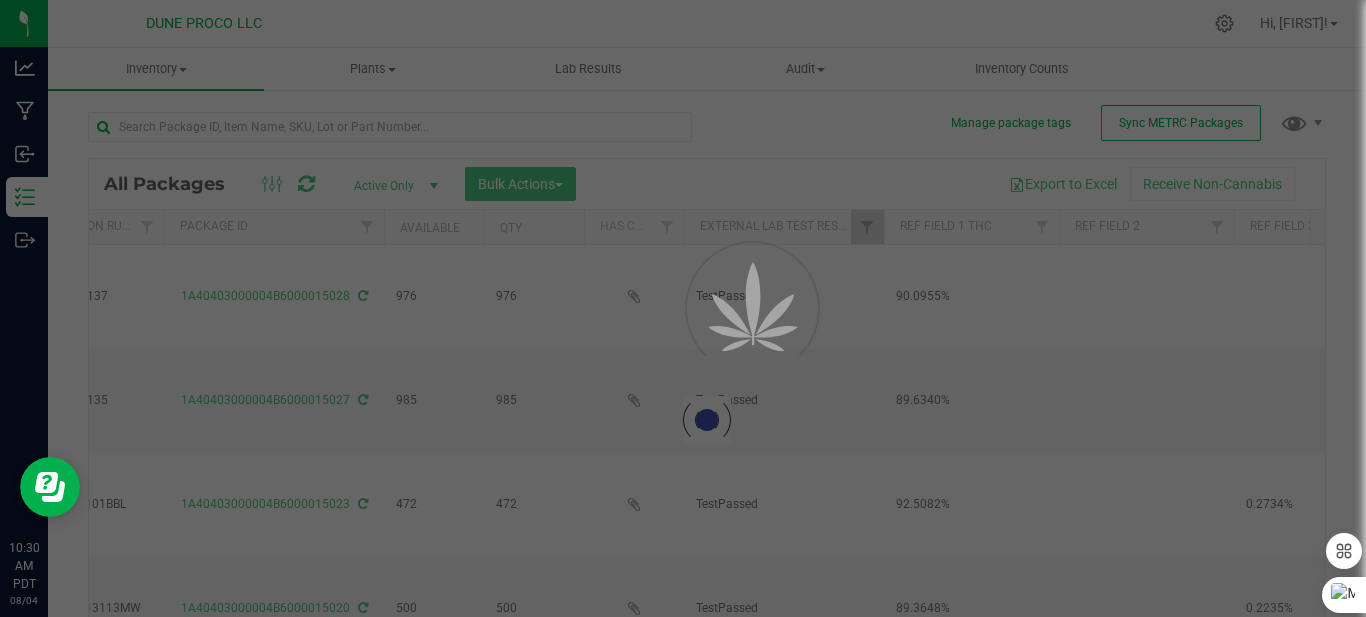 type on "2025-07-03" 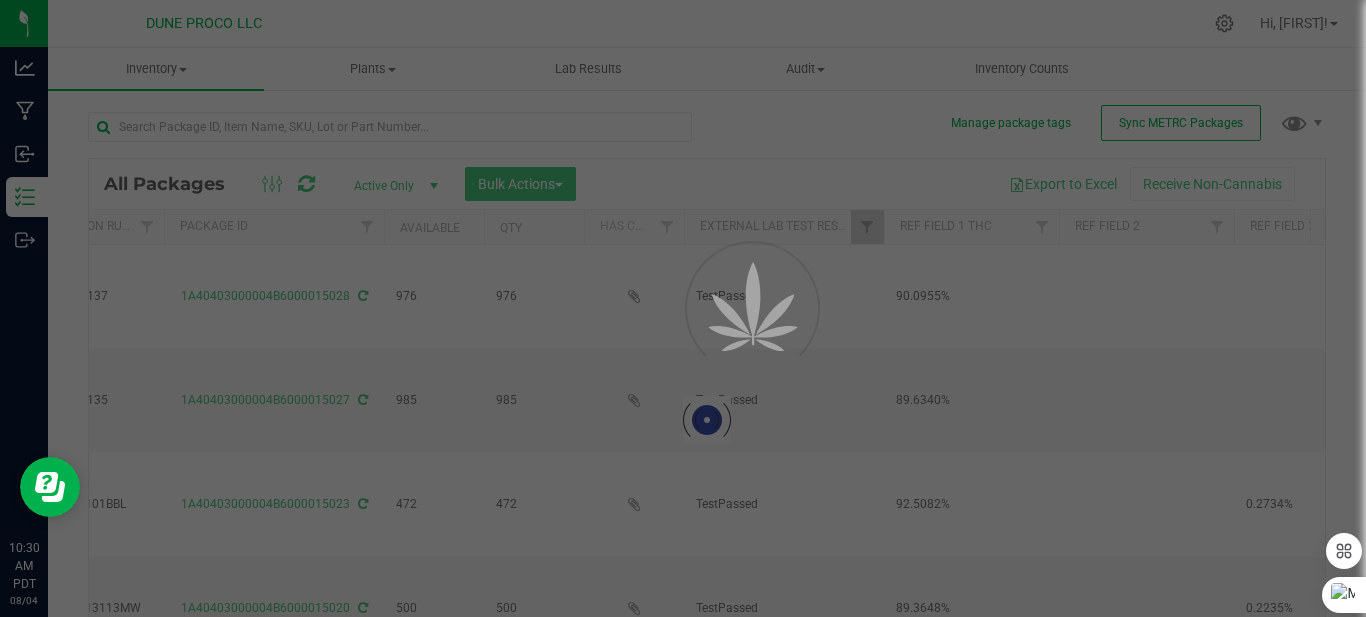 type on "2025-07-03" 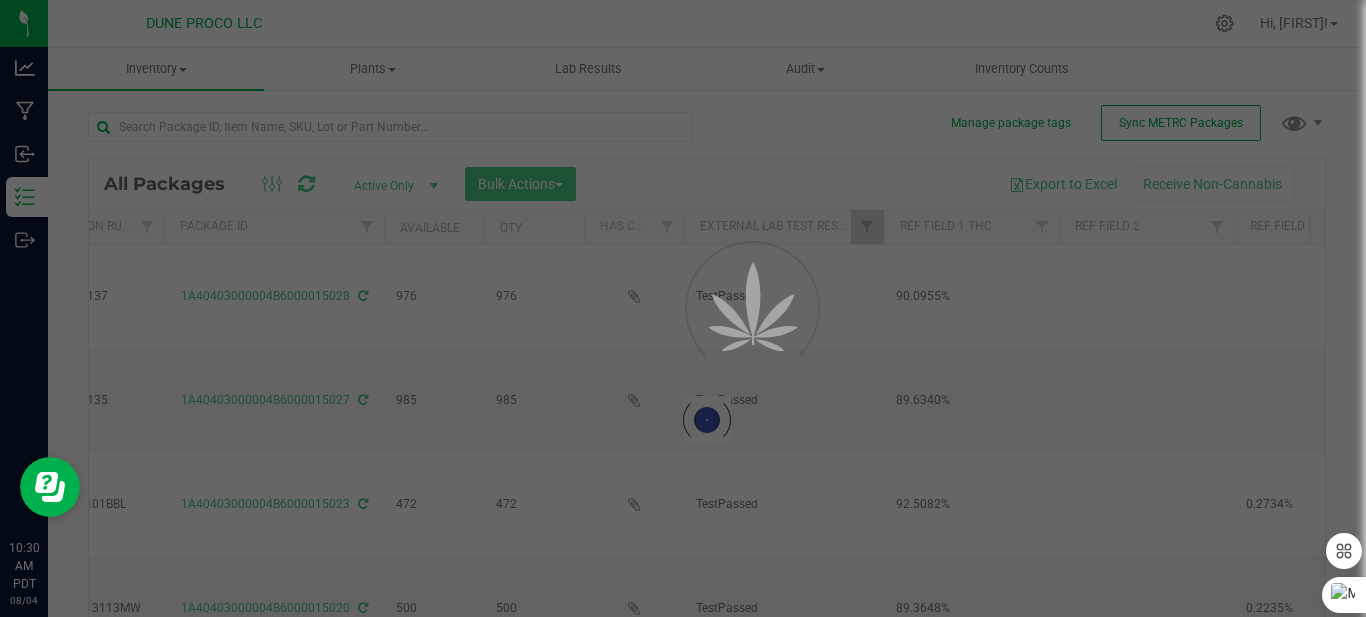 type on "2025-07-16" 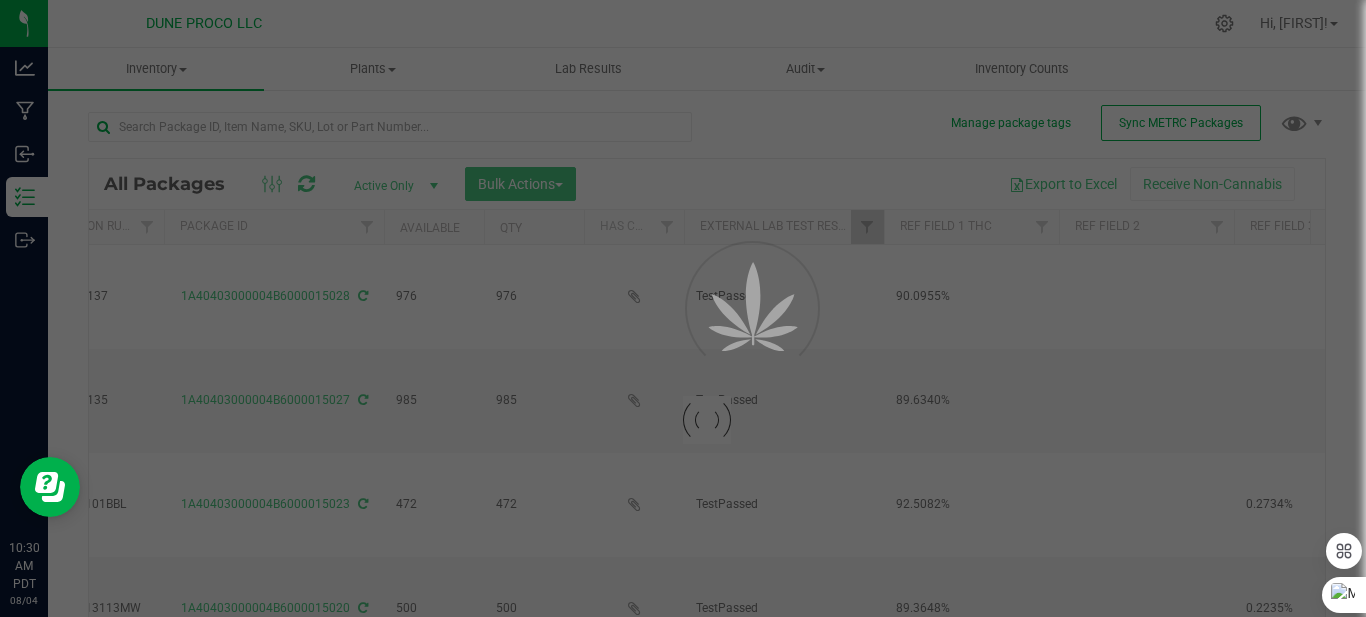 type on "[DATE]" 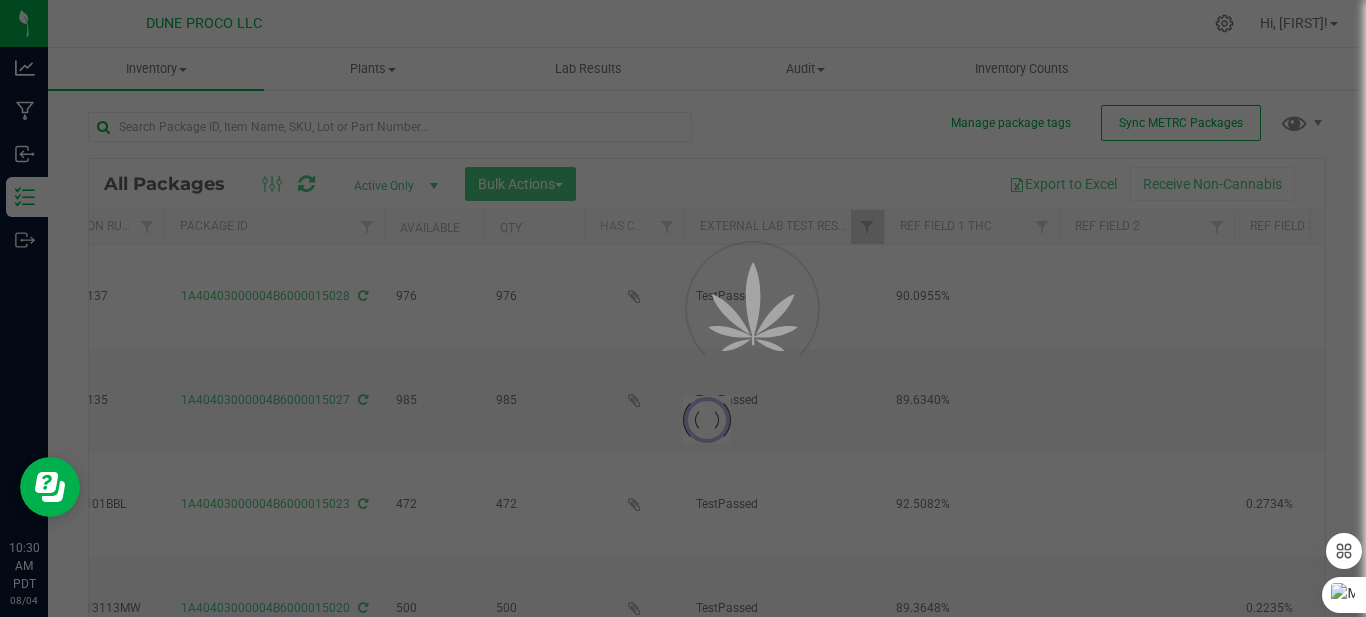 type on "2025-07-16" 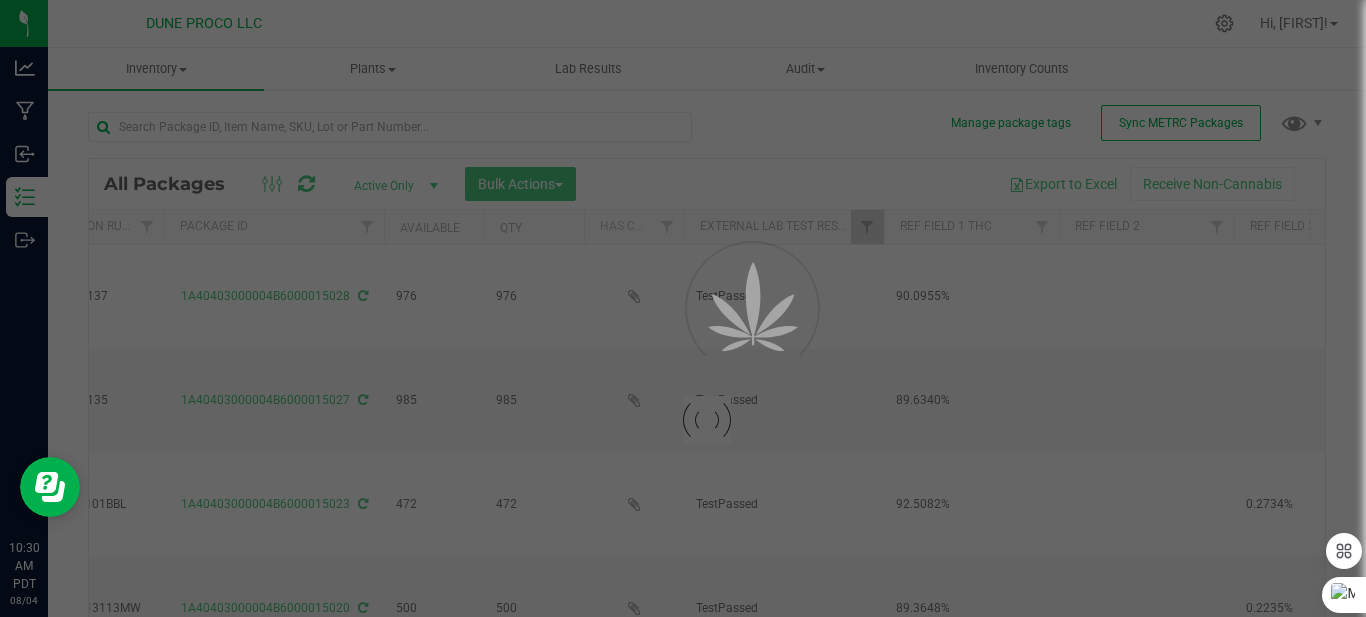 type on "2025-07-16" 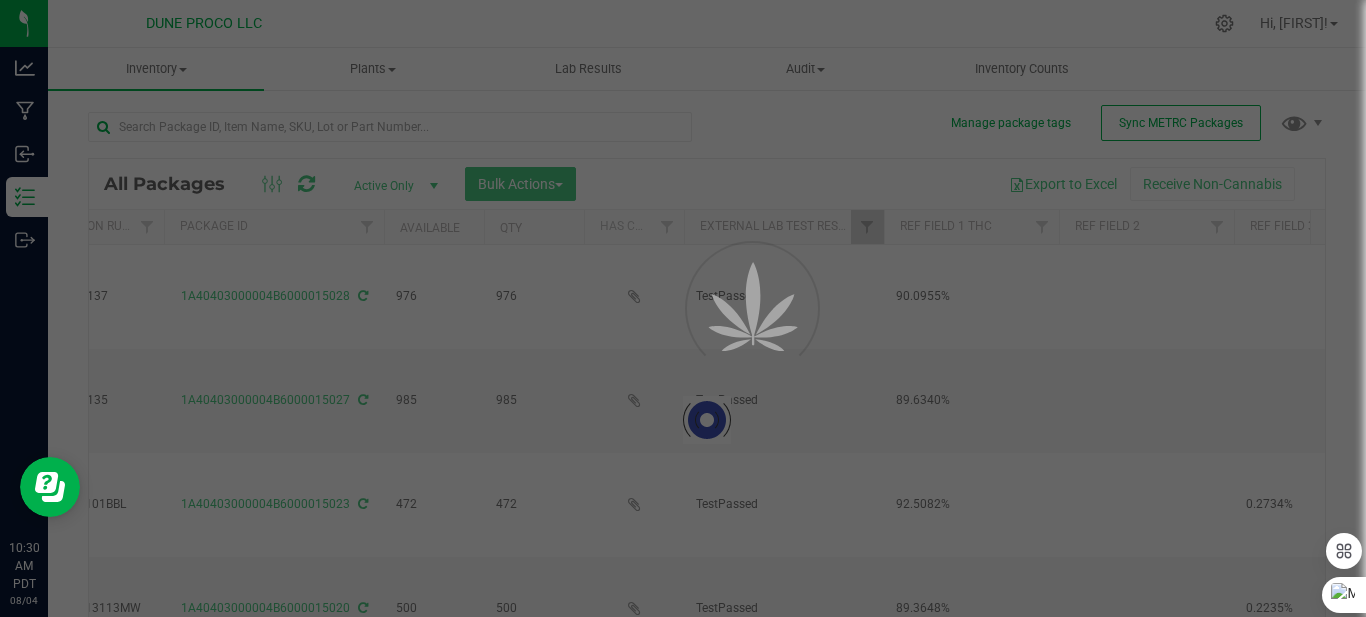 type on "2025-07-02" 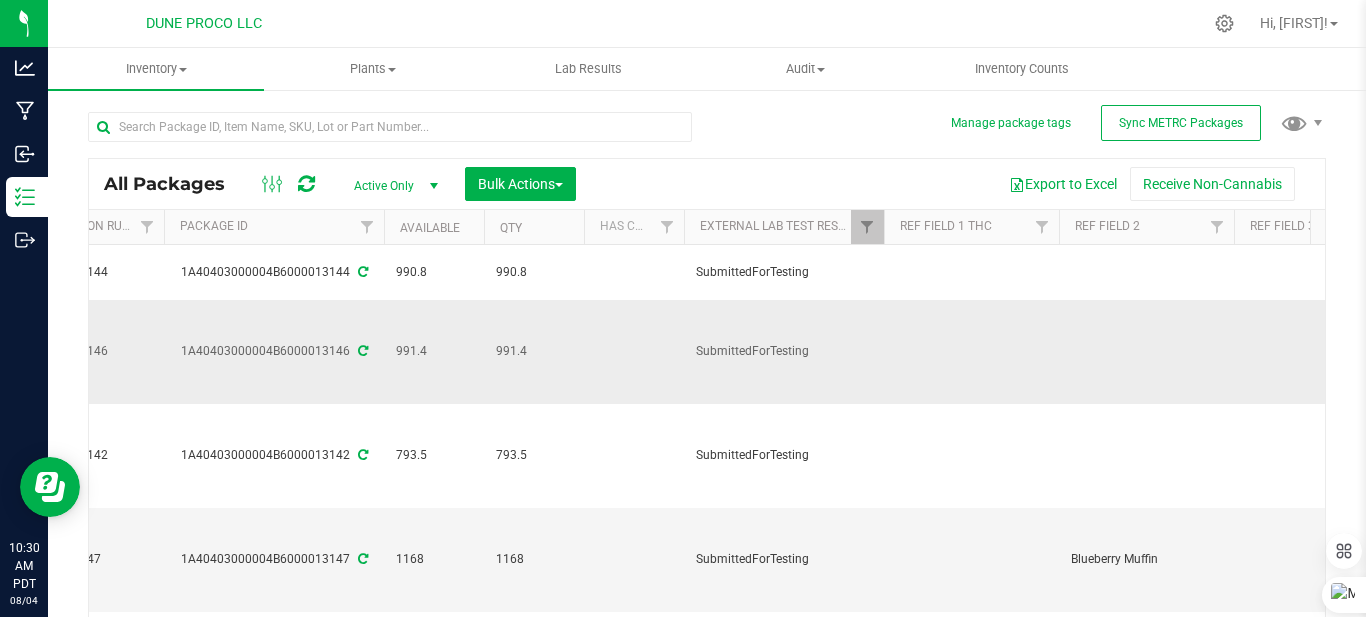 type on "2025-07-16" 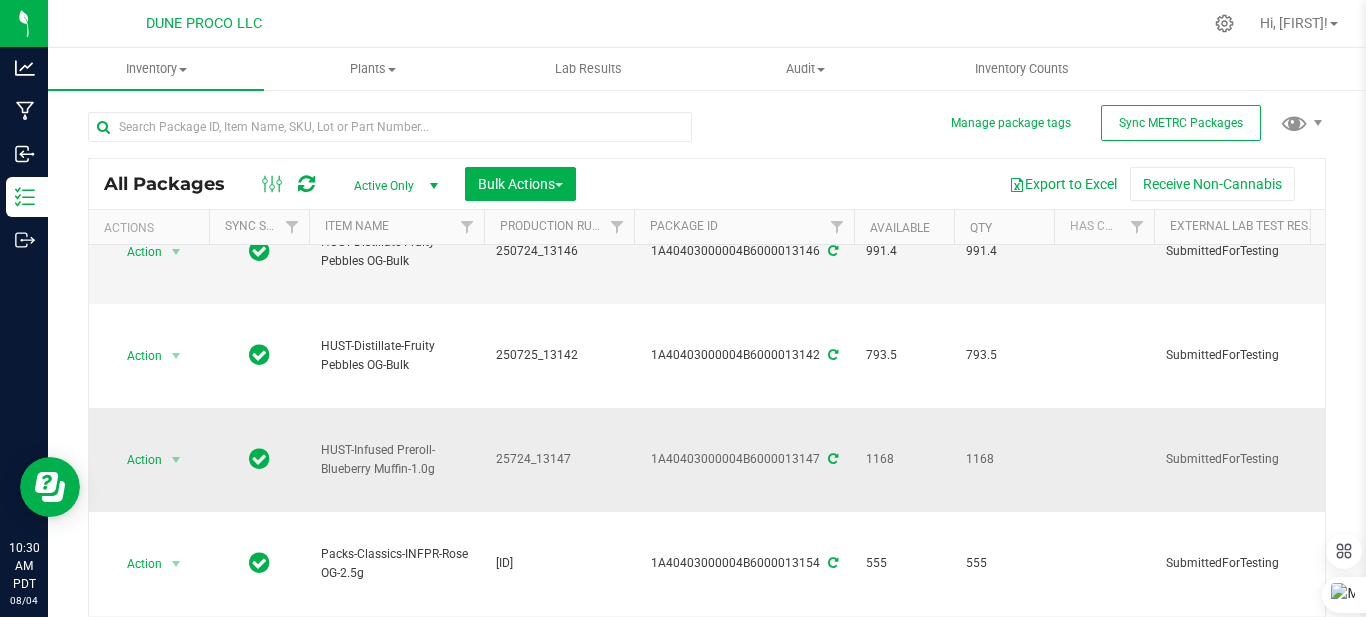 drag, startPoint x: 321, startPoint y: 444, endPoint x: 453, endPoint y: 484, distance: 137.92752 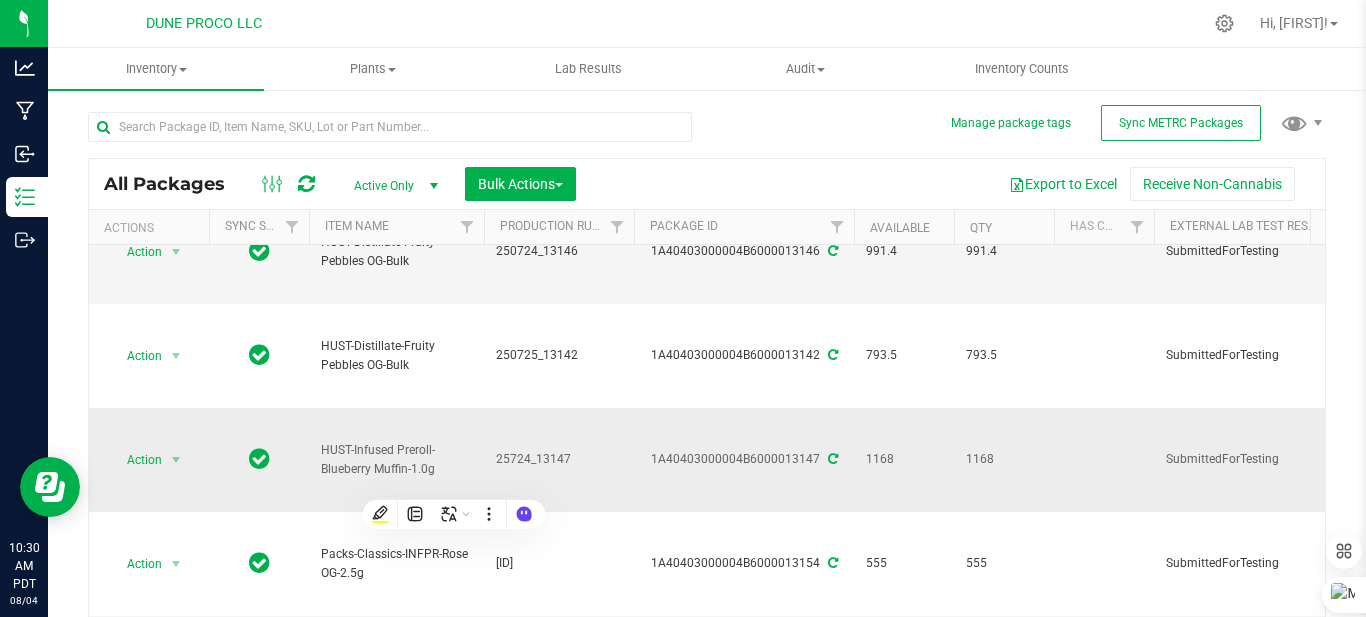 drag, startPoint x: 453, startPoint y: 484, endPoint x: 394, endPoint y: 445, distance: 70.724815 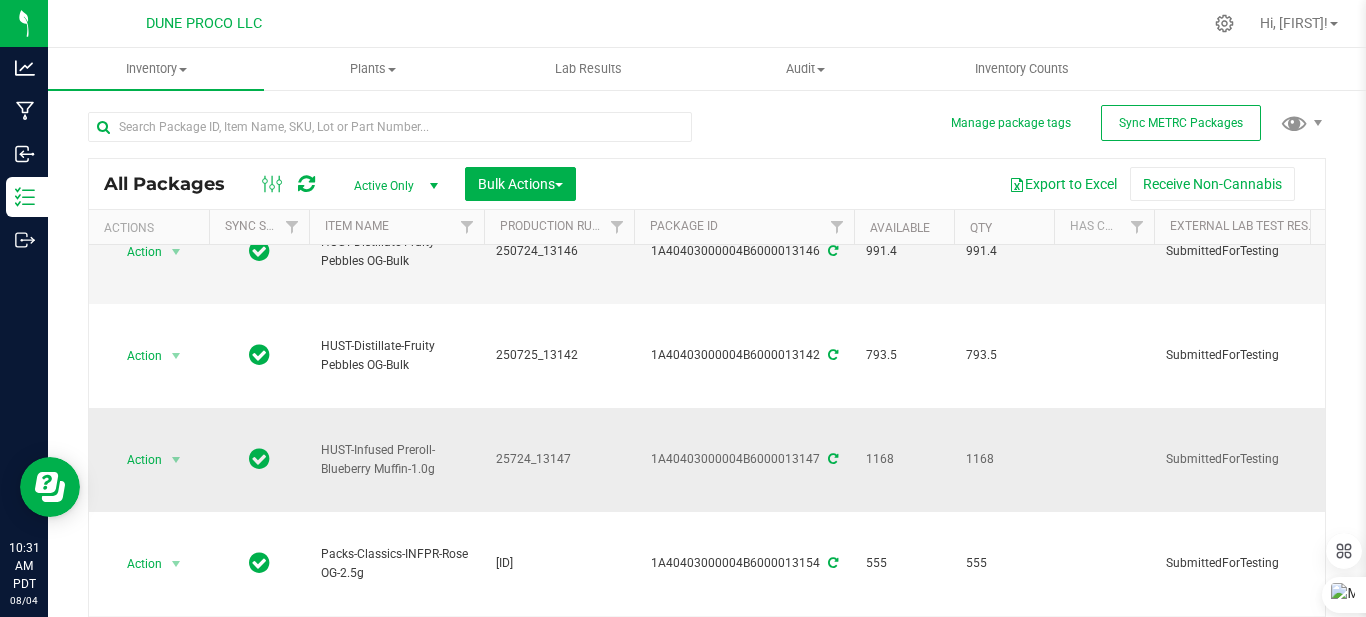 click on "Action Action Adjust qty Create package Edit attributes Global inventory Locate package Lock package Package audit log Print package label Print product labels Record a lab result Retag package See history Take lab sample" at bounding box center (149, 460) 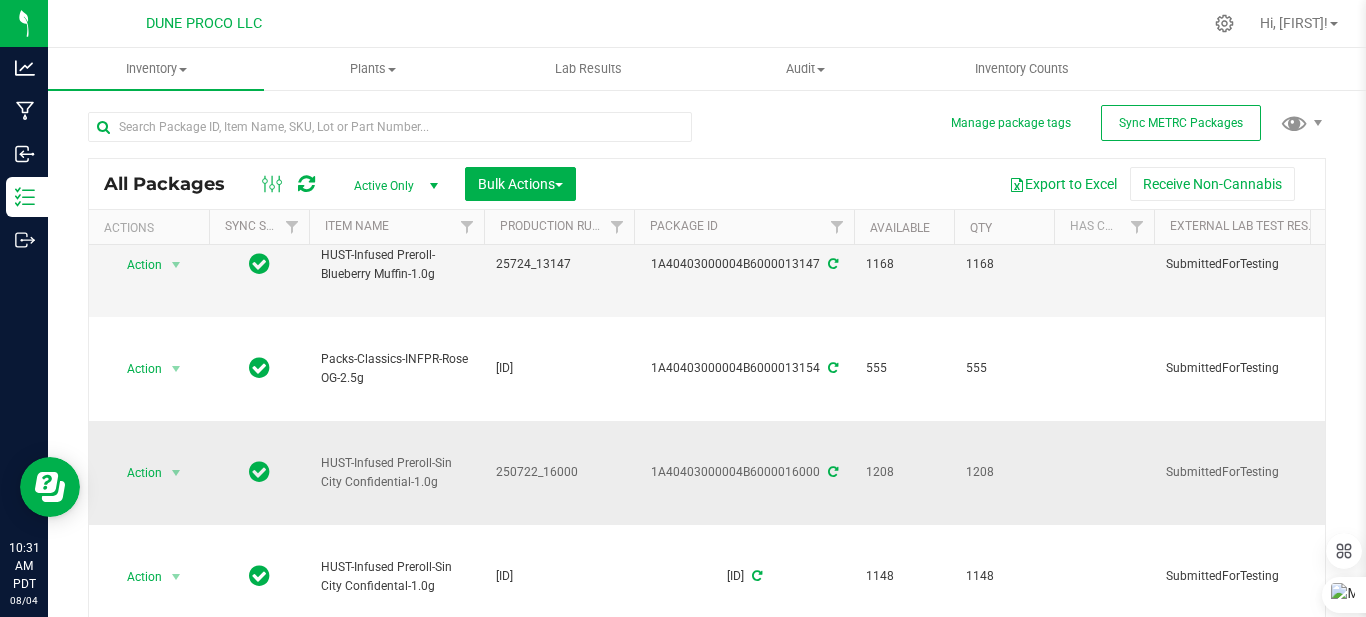scroll, scrollTop: 300, scrollLeft: 0, axis: vertical 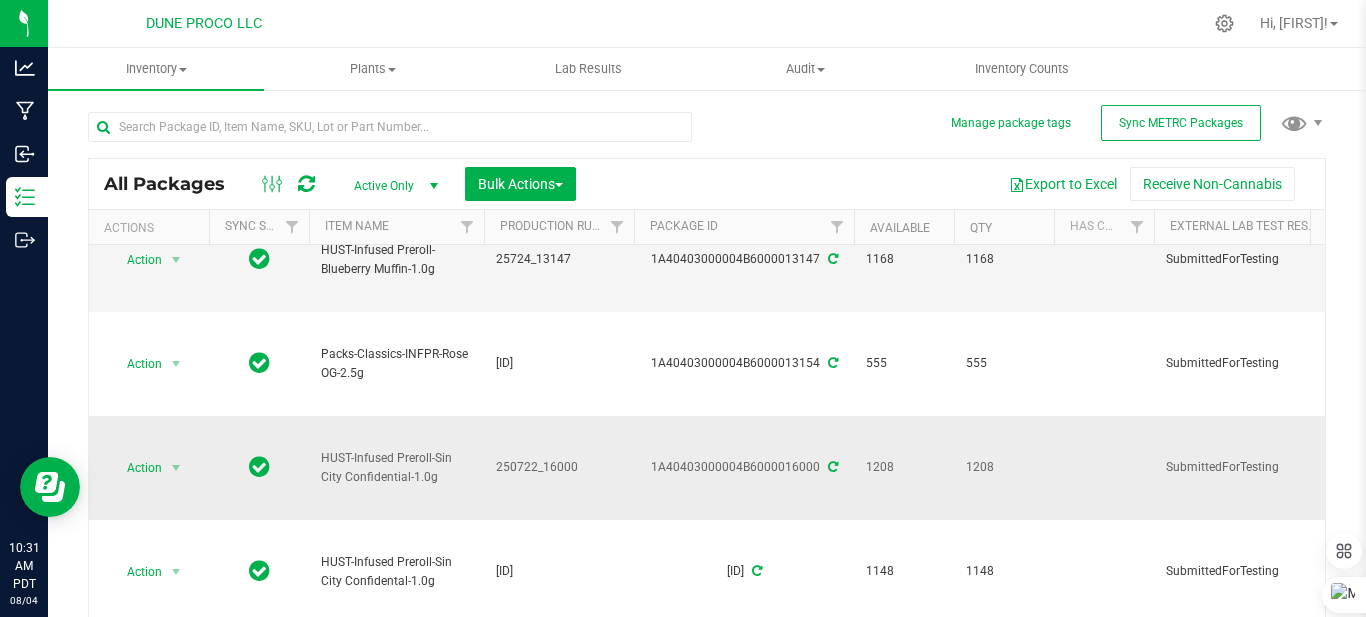 drag, startPoint x: 323, startPoint y: 453, endPoint x: 473, endPoint y: 489, distance: 154.25952 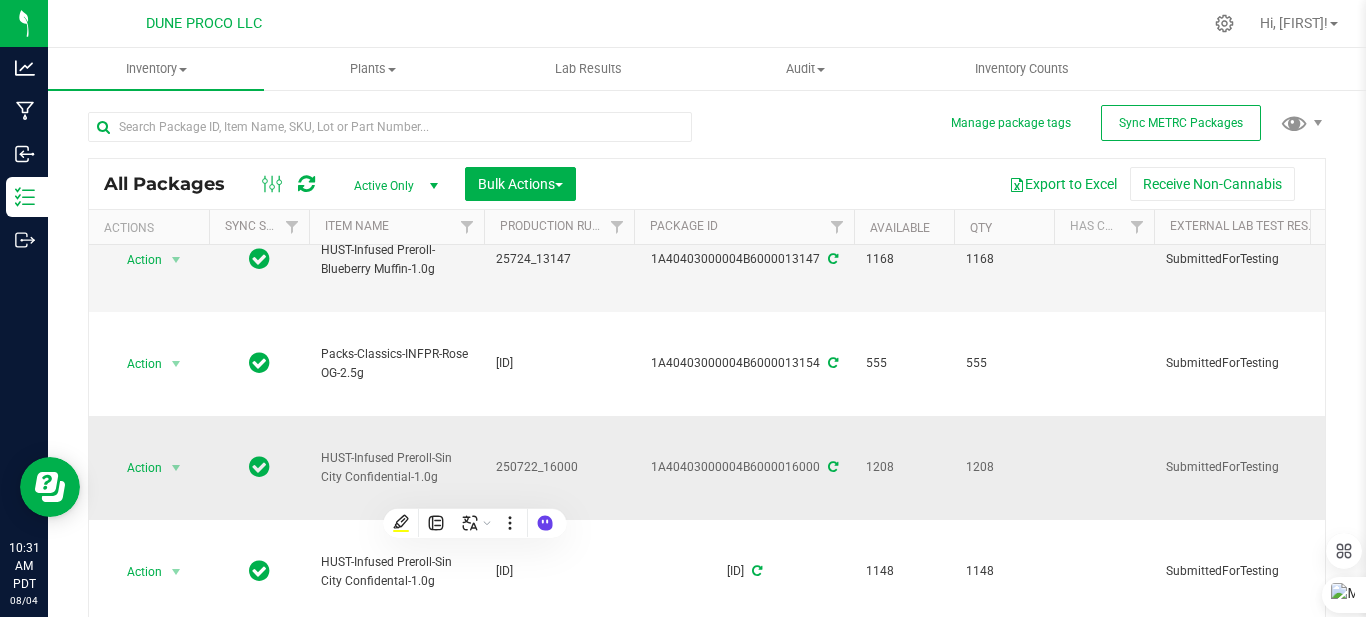 drag, startPoint x: 473, startPoint y: 489, endPoint x: 402, endPoint y: 461, distance: 76.321686 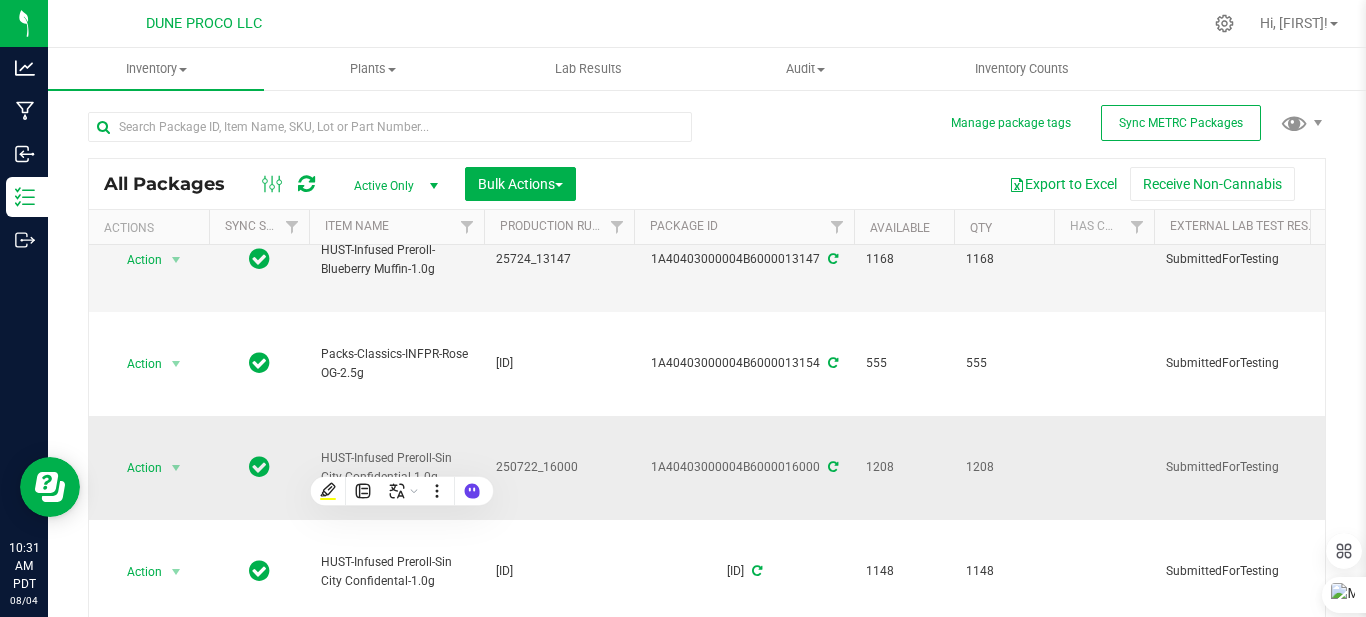 copy on "HUST-Infused Preroll-Sin City Confidential-1.0g" 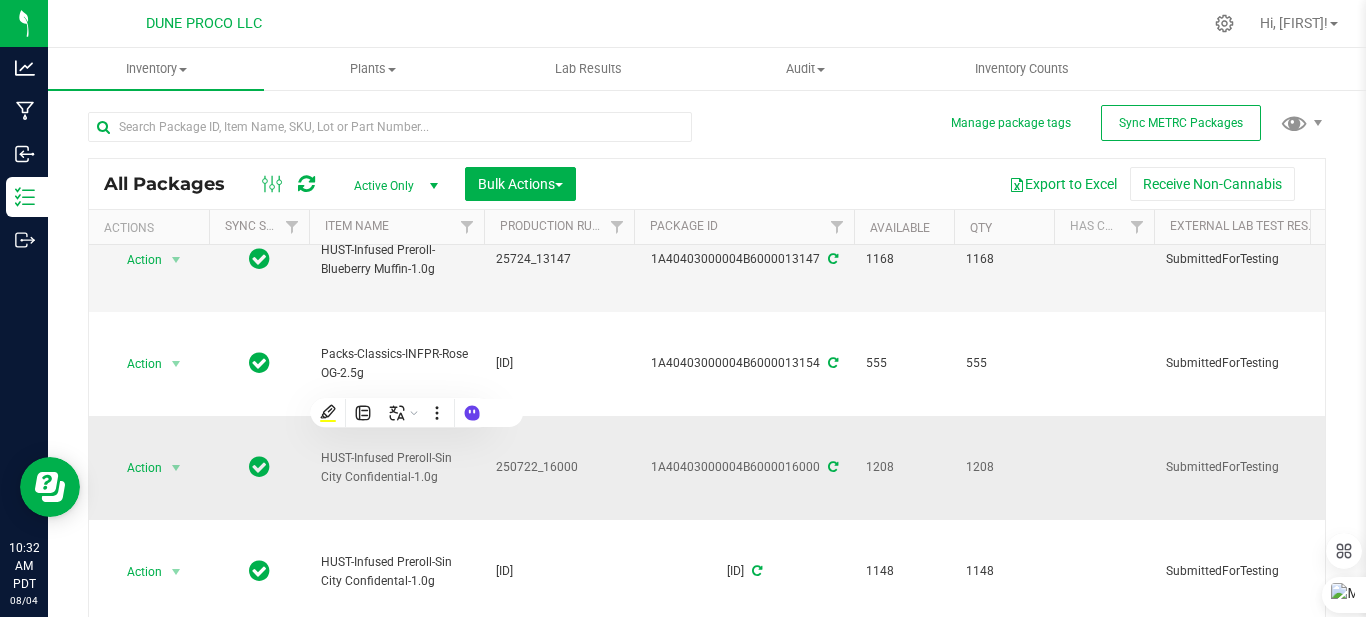 scroll, scrollTop: 400, scrollLeft: 0, axis: vertical 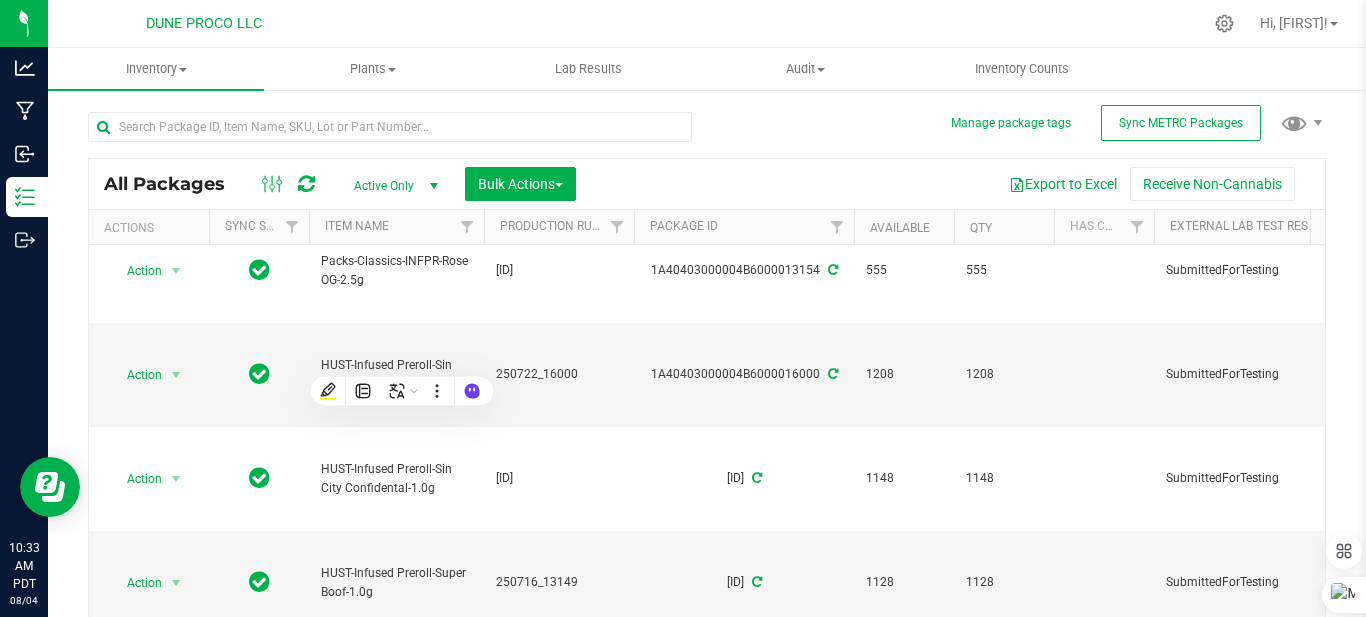 drag, startPoint x: 483, startPoint y: 15, endPoint x: 509, endPoint y: 108, distance: 96.56604 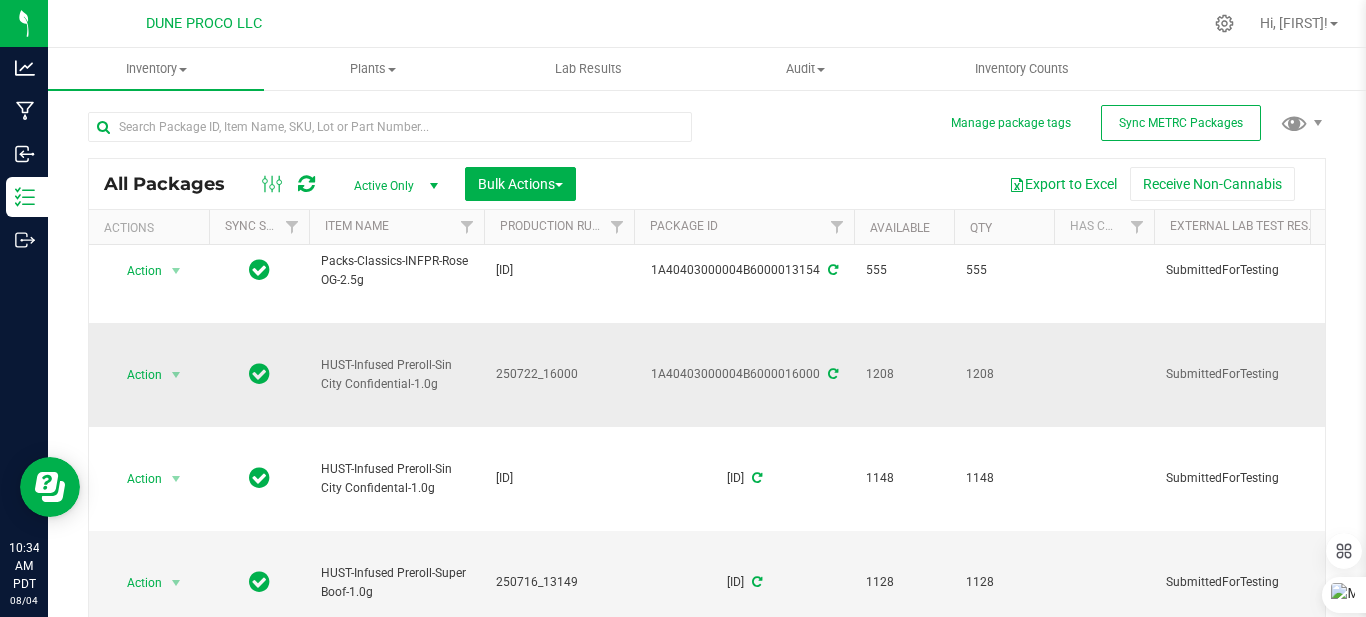 scroll, scrollTop: 408, scrollLeft: 0, axis: vertical 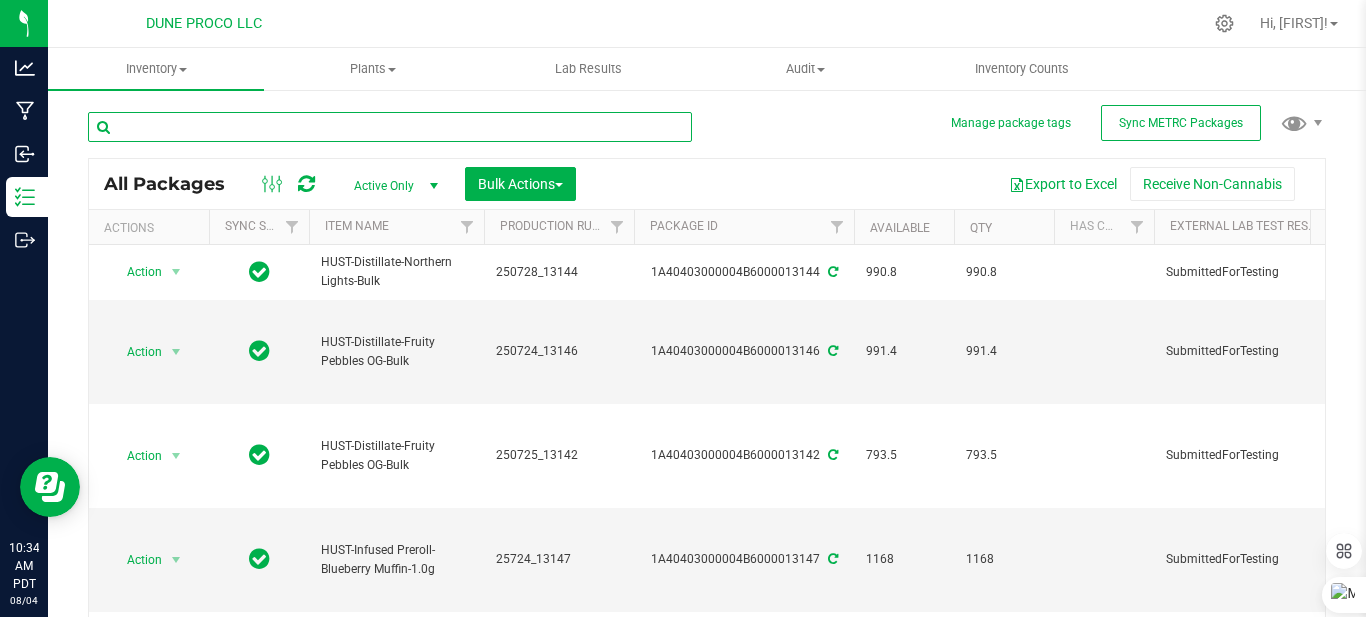 click at bounding box center [390, 127] 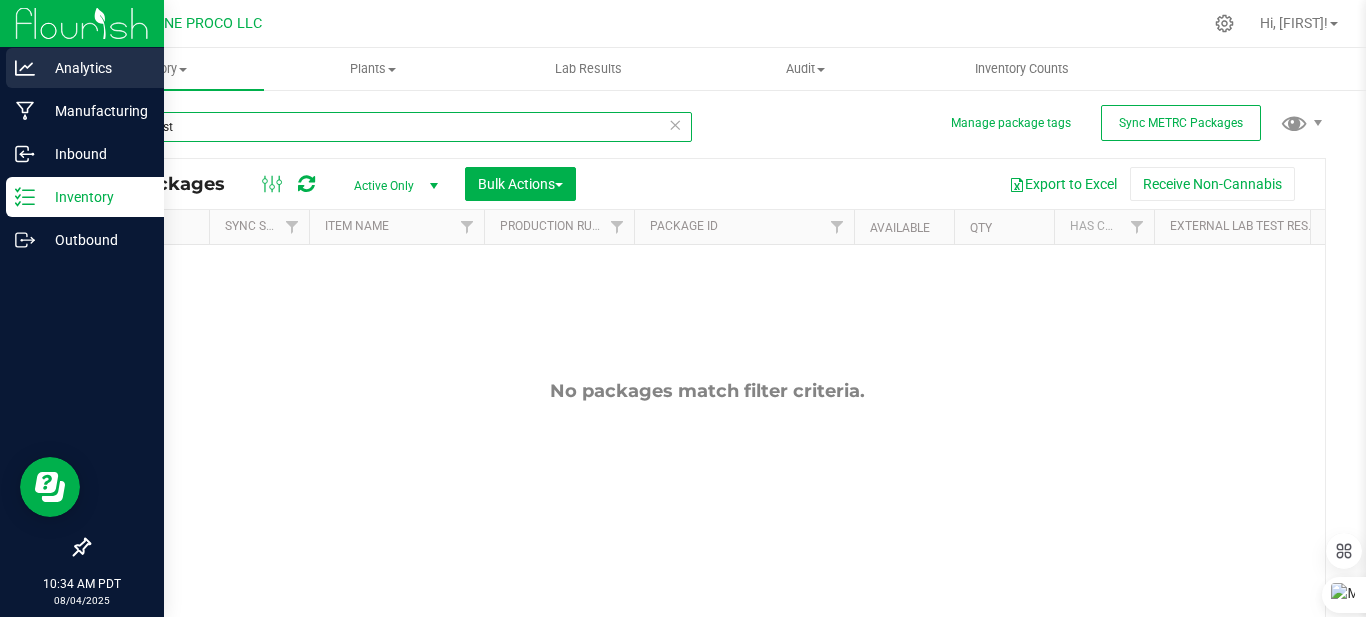 type on "baja blast" 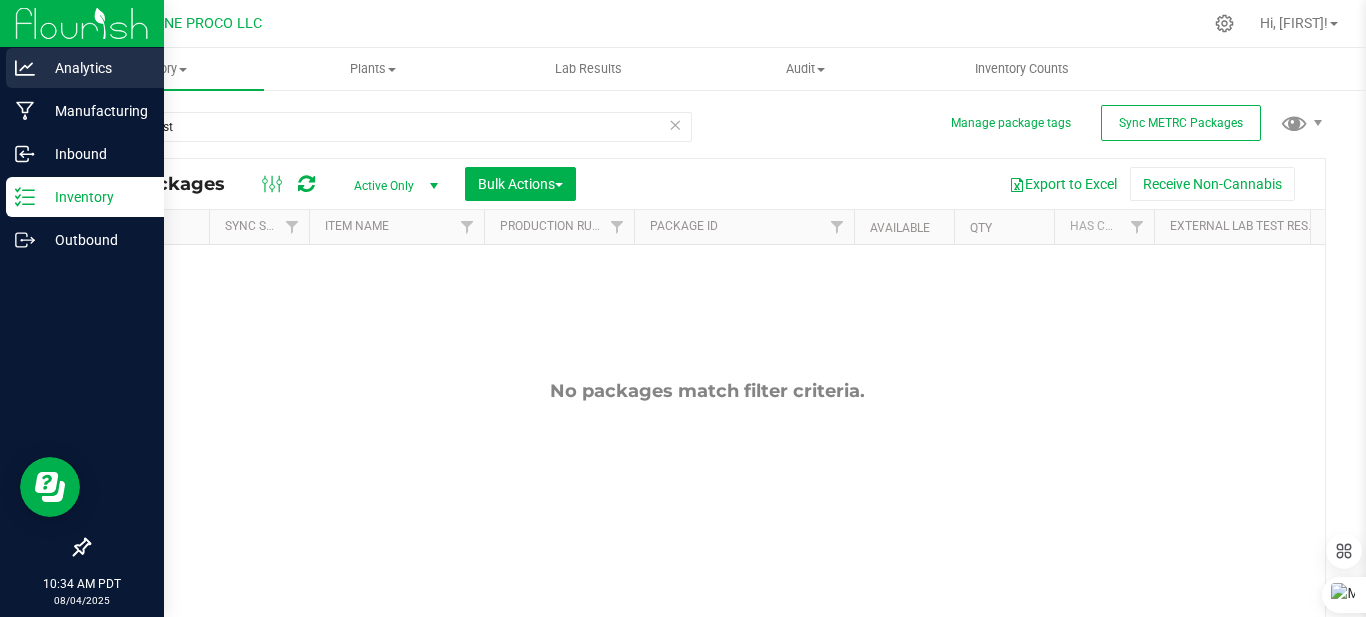 click on "Analytics" at bounding box center [95, 68] 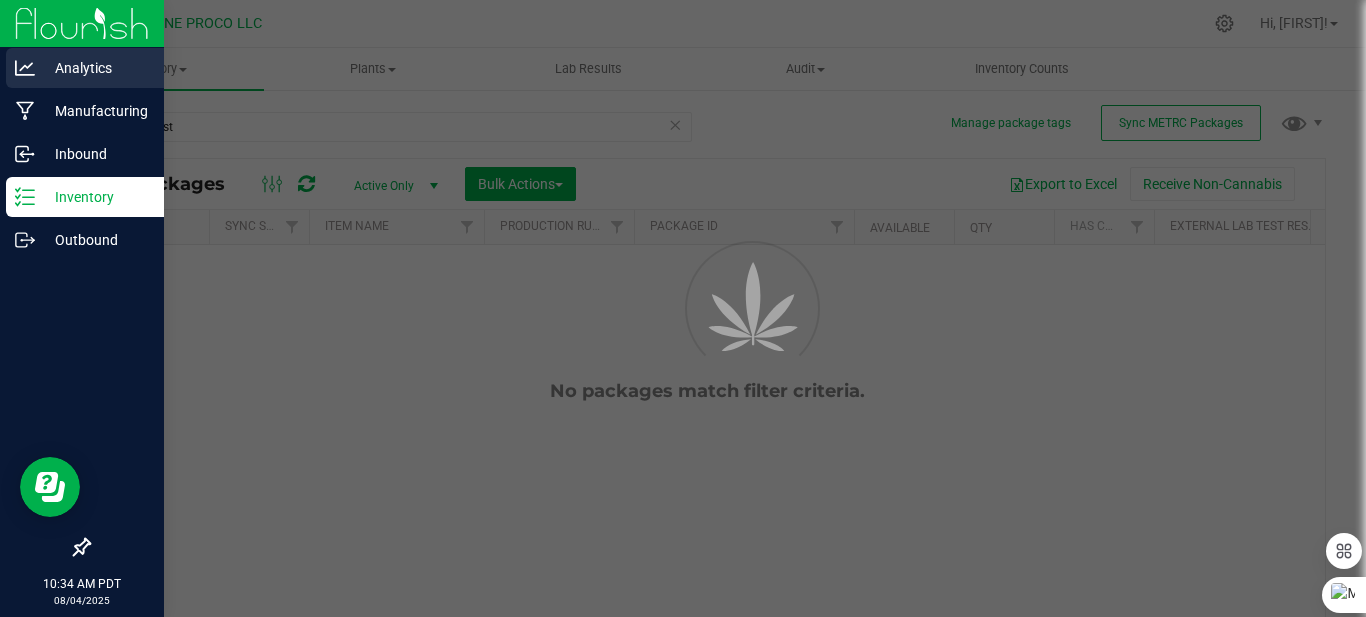 click on "Analytics" at bounding box center (95, 68) 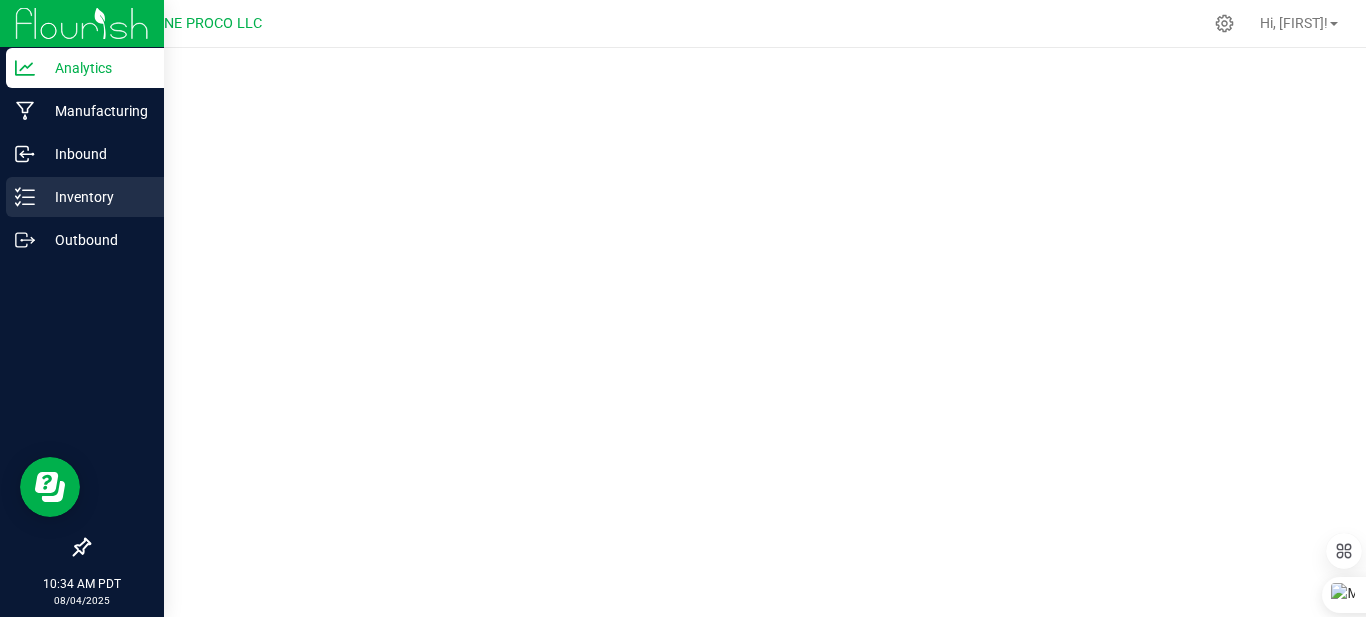 click on "Inventory" at bounding box center [95, 197] 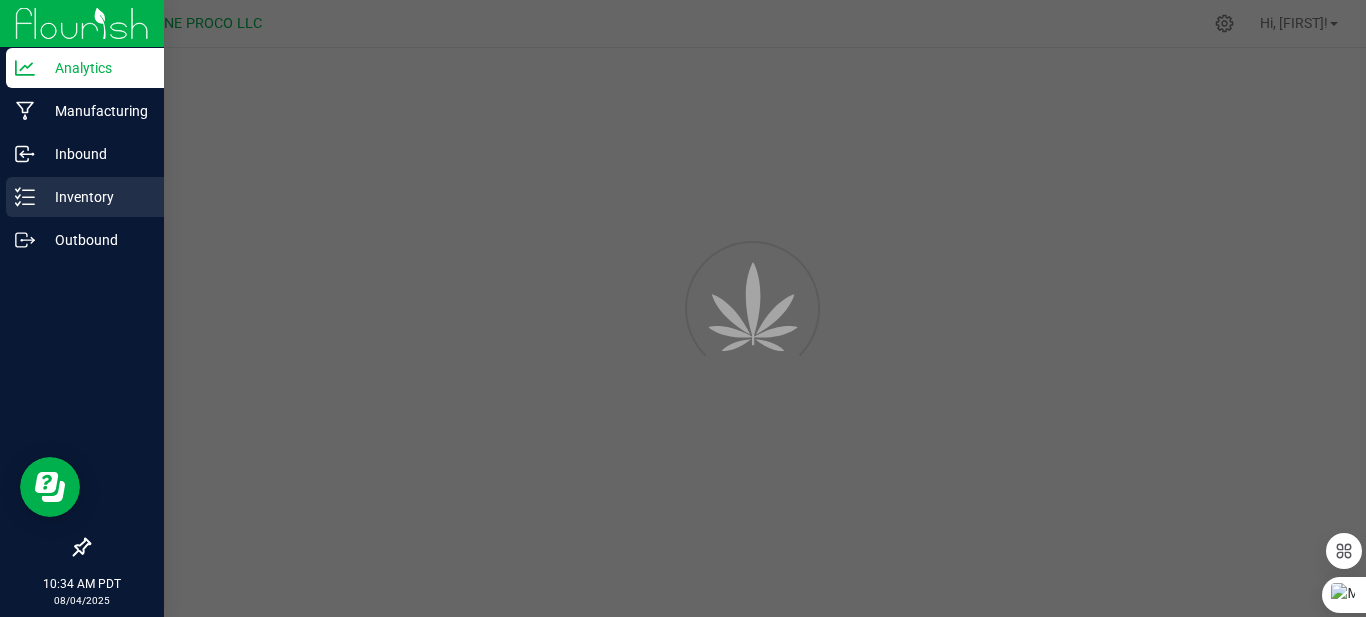 click on "Inventory" at bounding box center [95, 197] 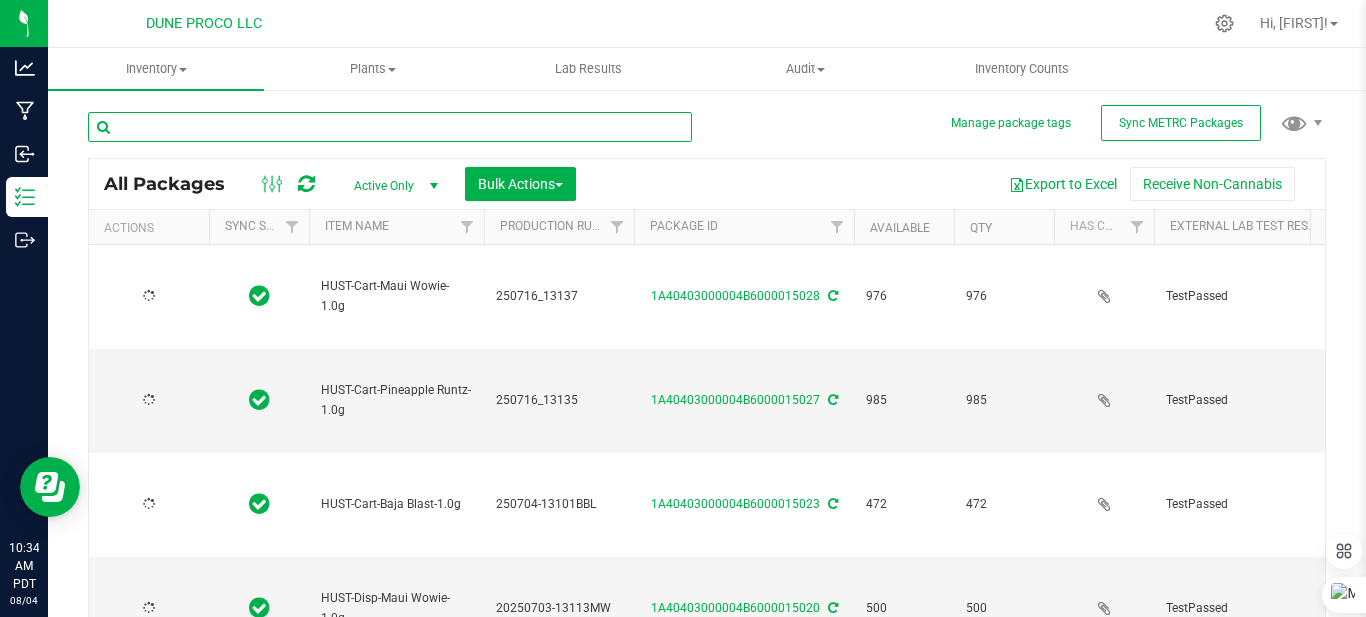 click at bounding box center (390, 127) 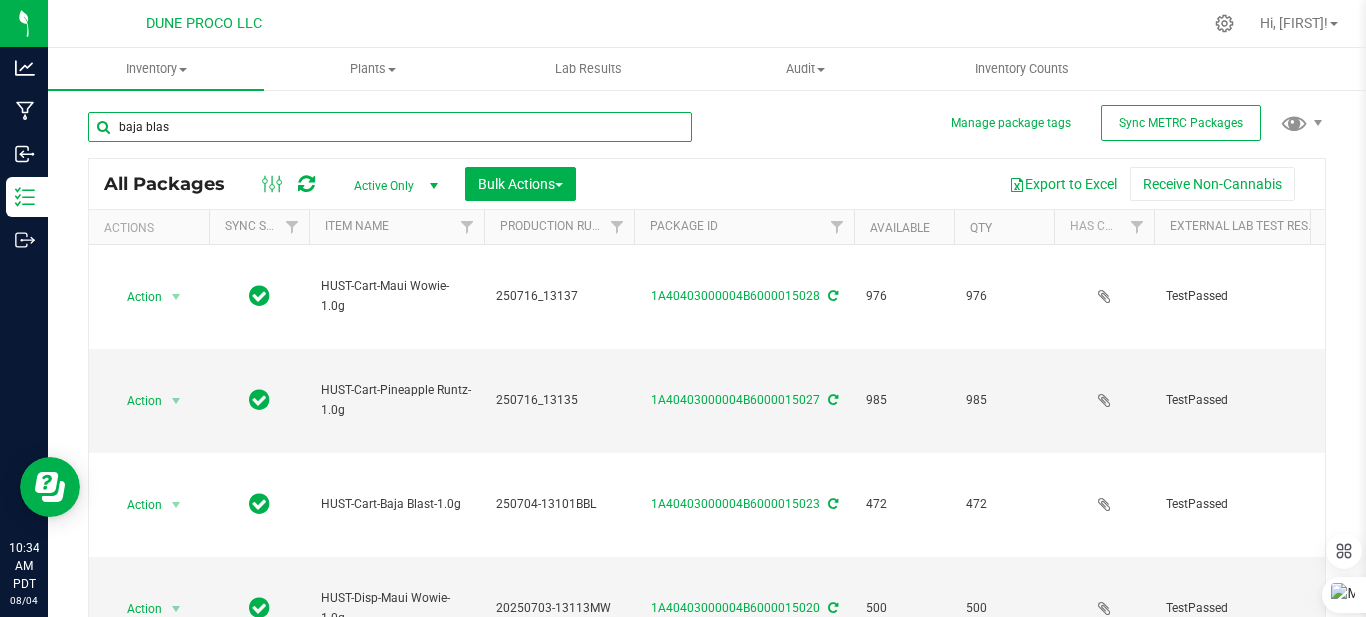 type on "baja blast" 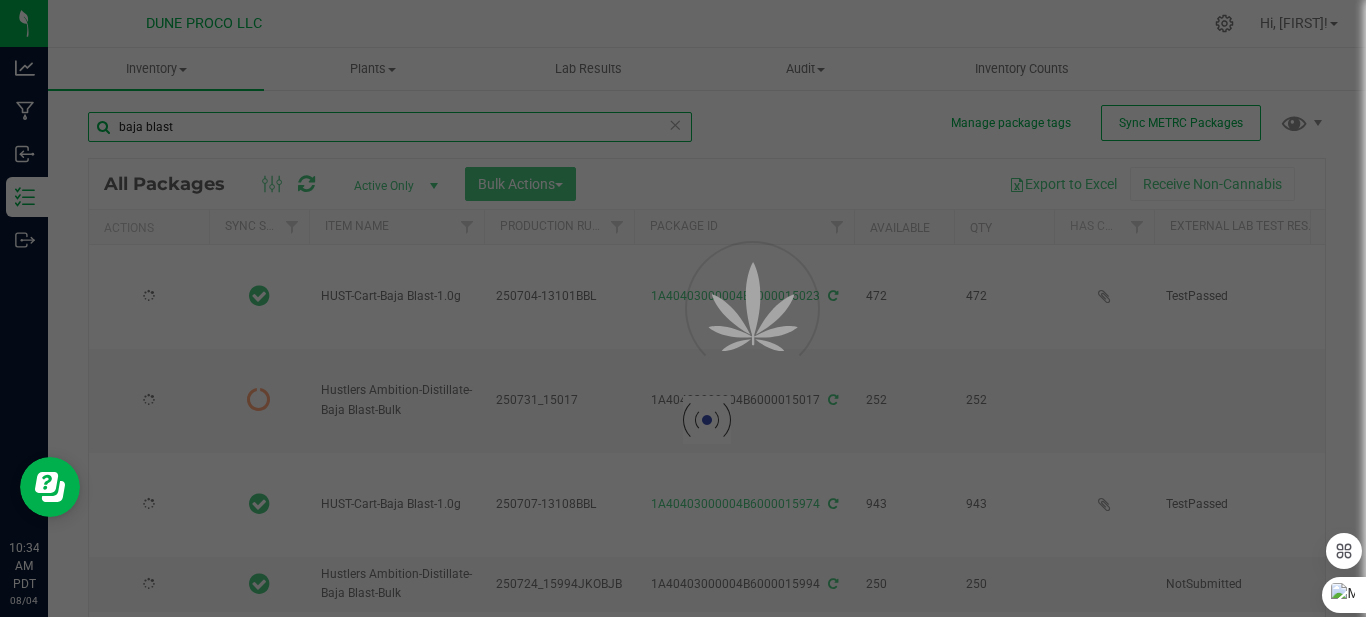 type on "[DATE]" 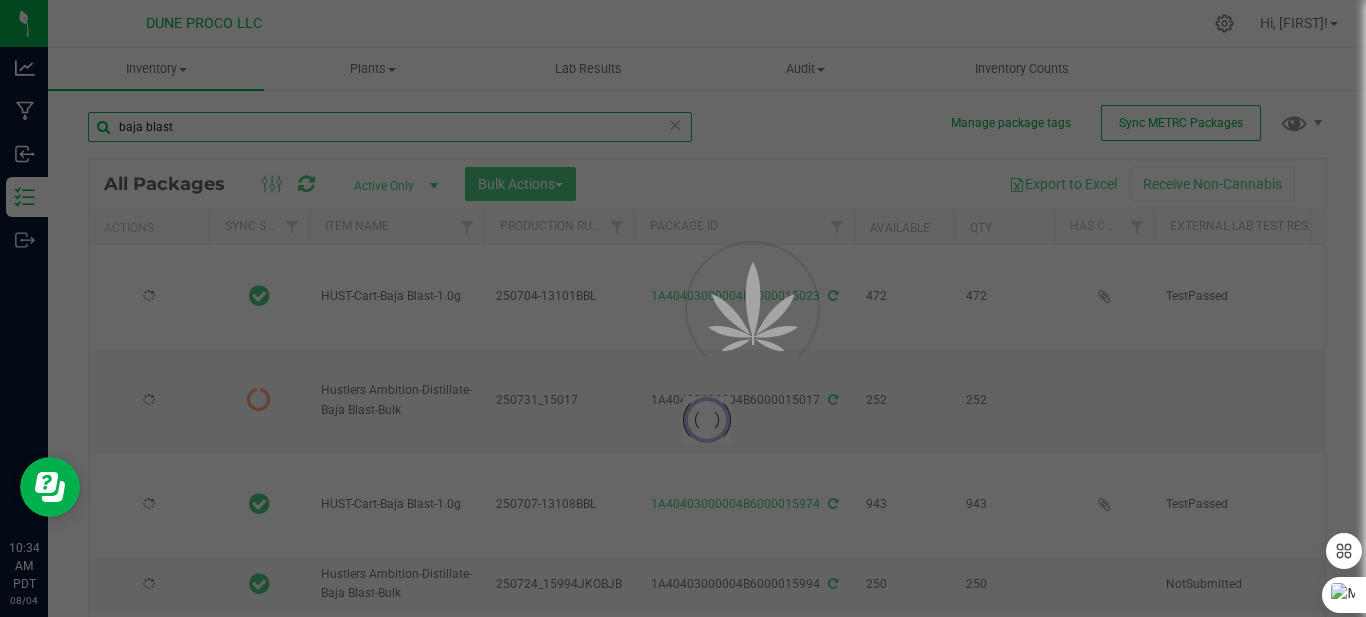 type on "2025-07-02" 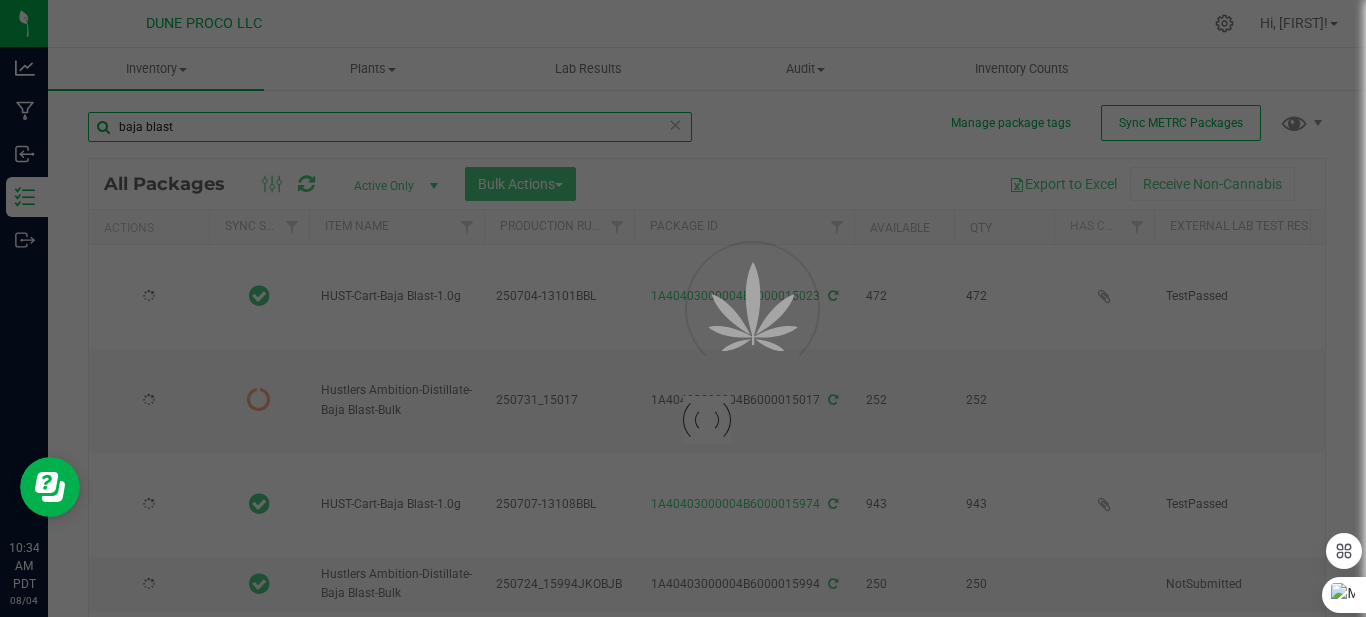 type on "[DATE]" 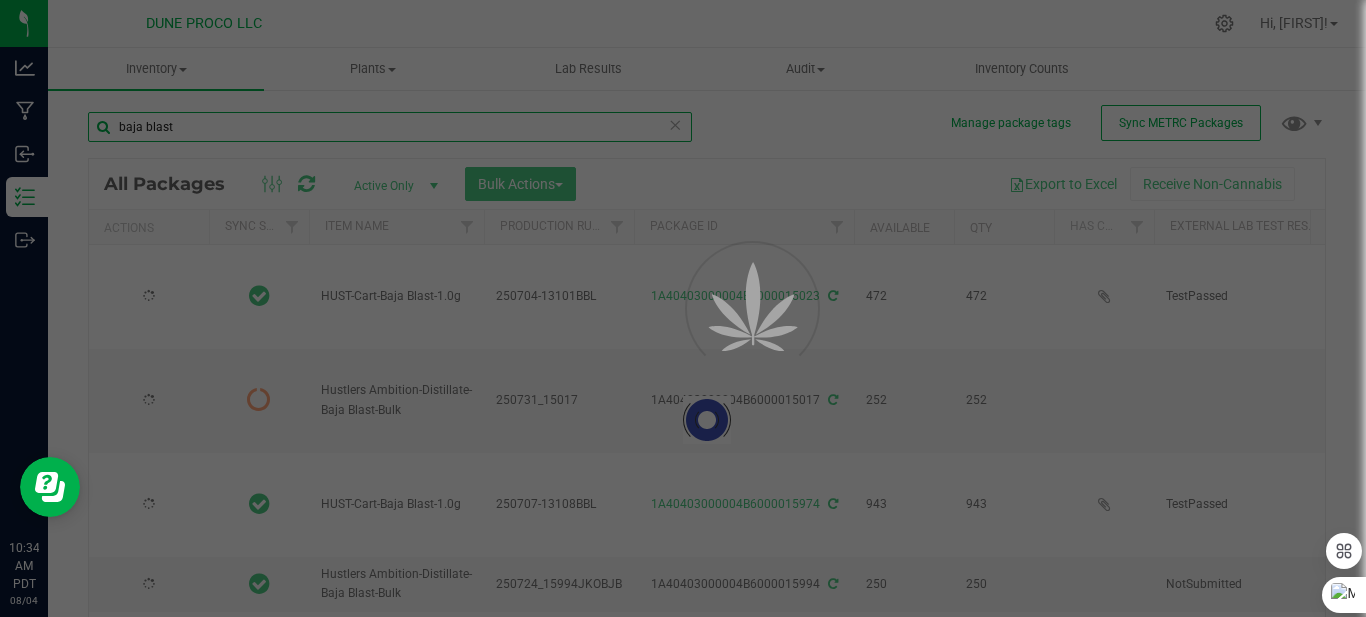 type on "[DATE]" 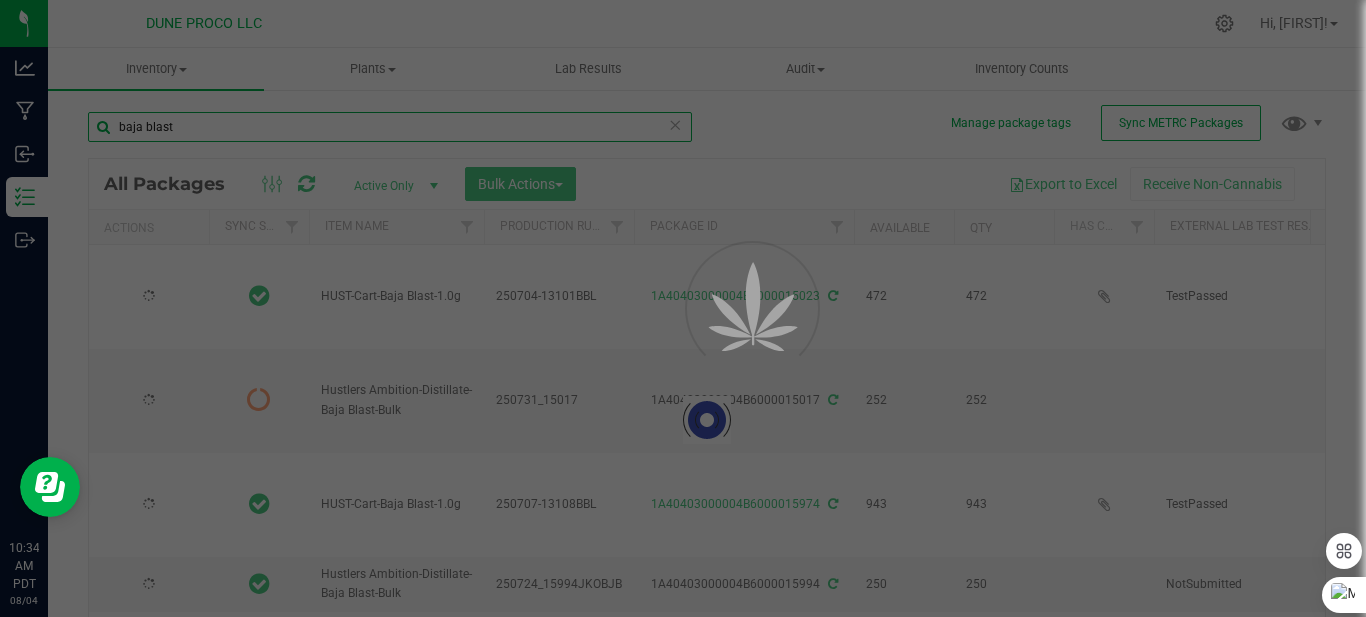 type on "[DATE]" 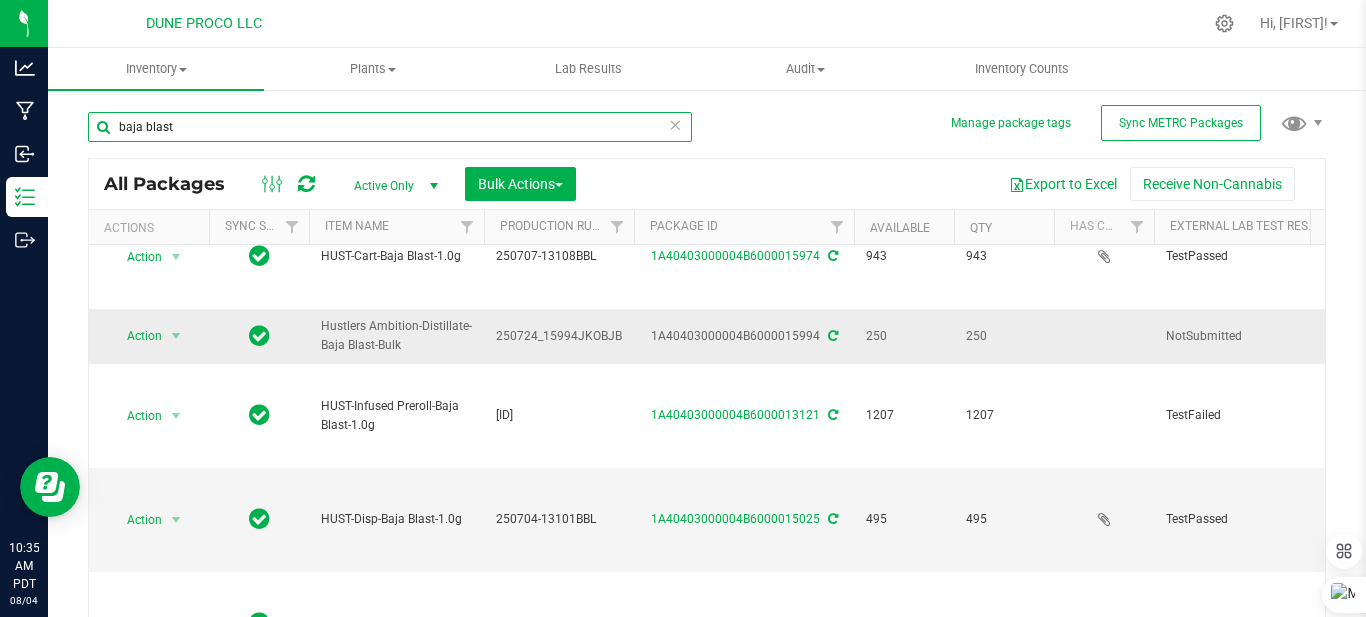 scroll, scrollTop: 304, scrollLeft: 0, axis: vertical 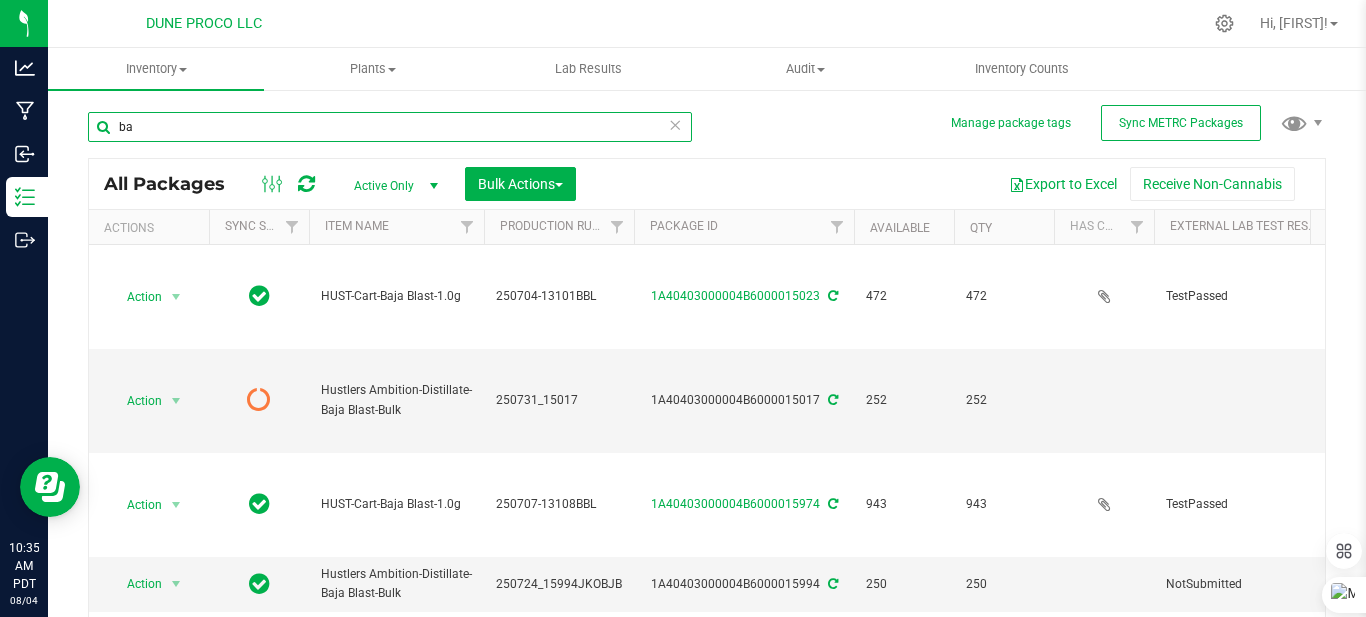 type on "b" 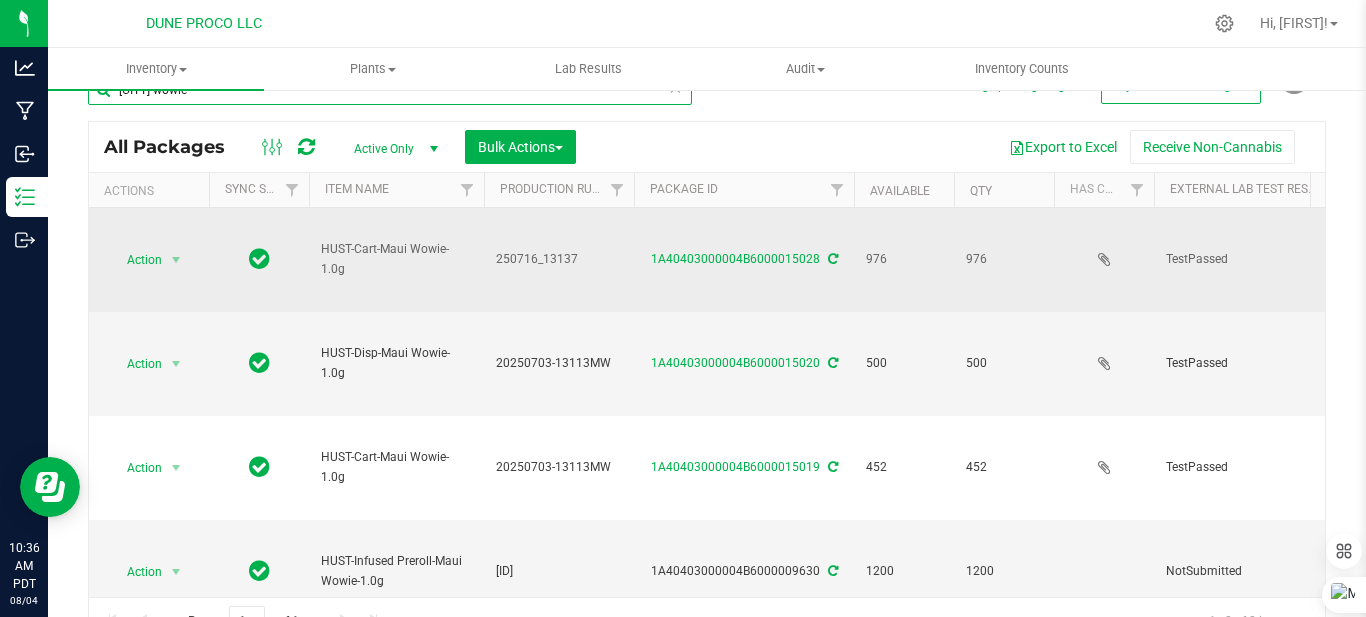 scroll, scrollTop: 0, scrollLeft: 0, axis: both 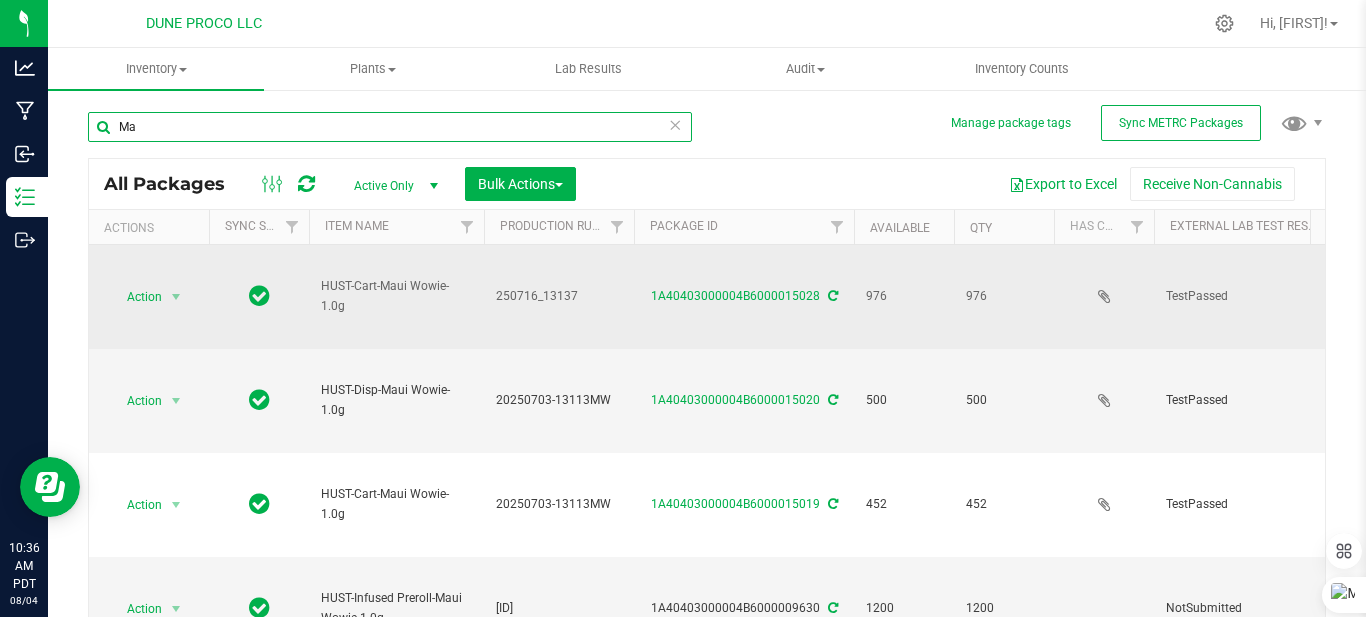 type on "M" 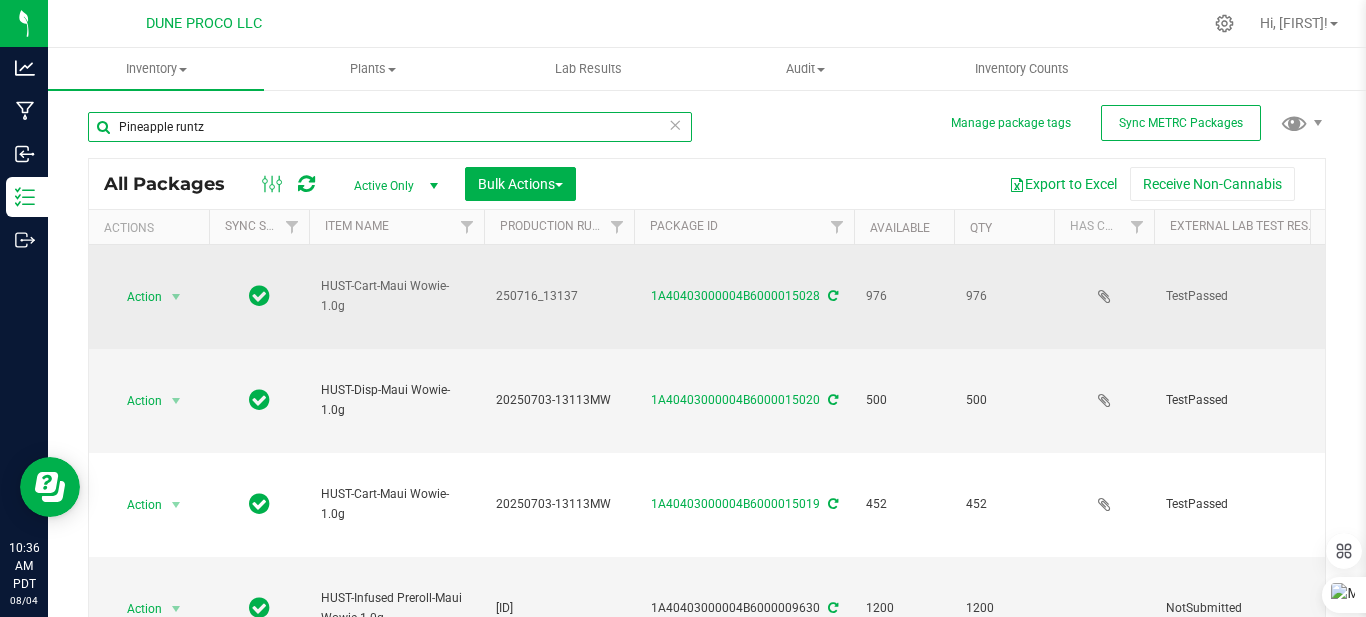 type on "Pineapple runtz" 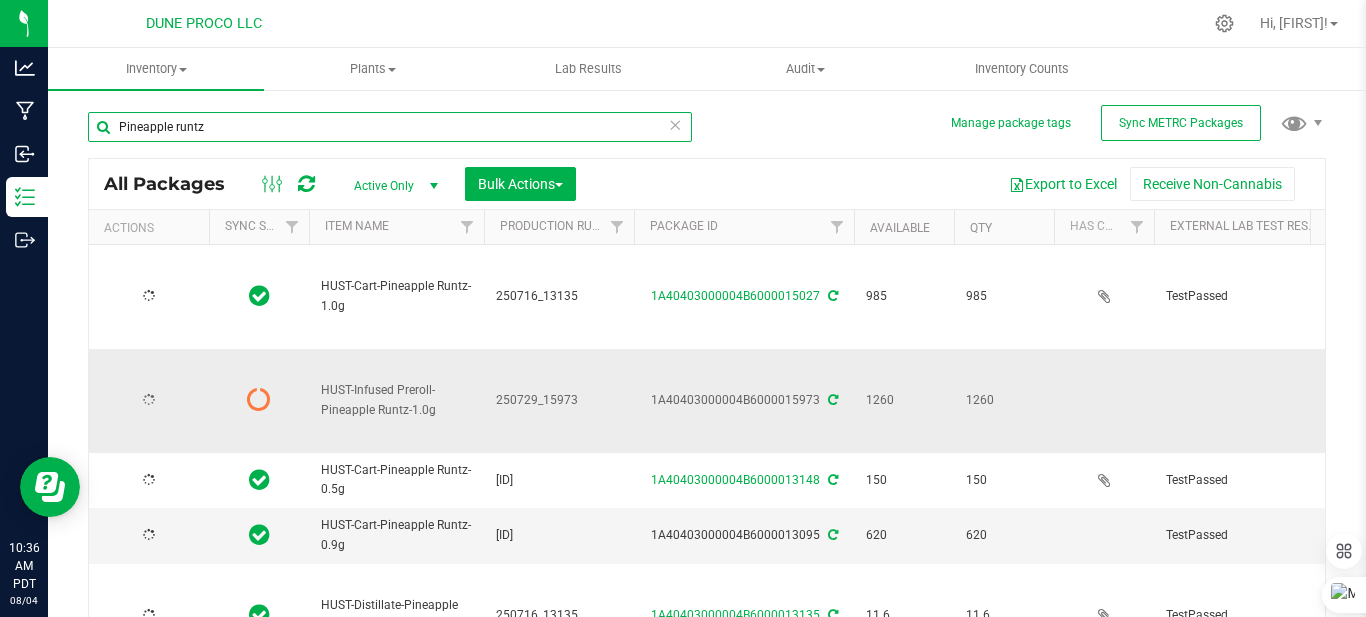 type on "2025-07-16" 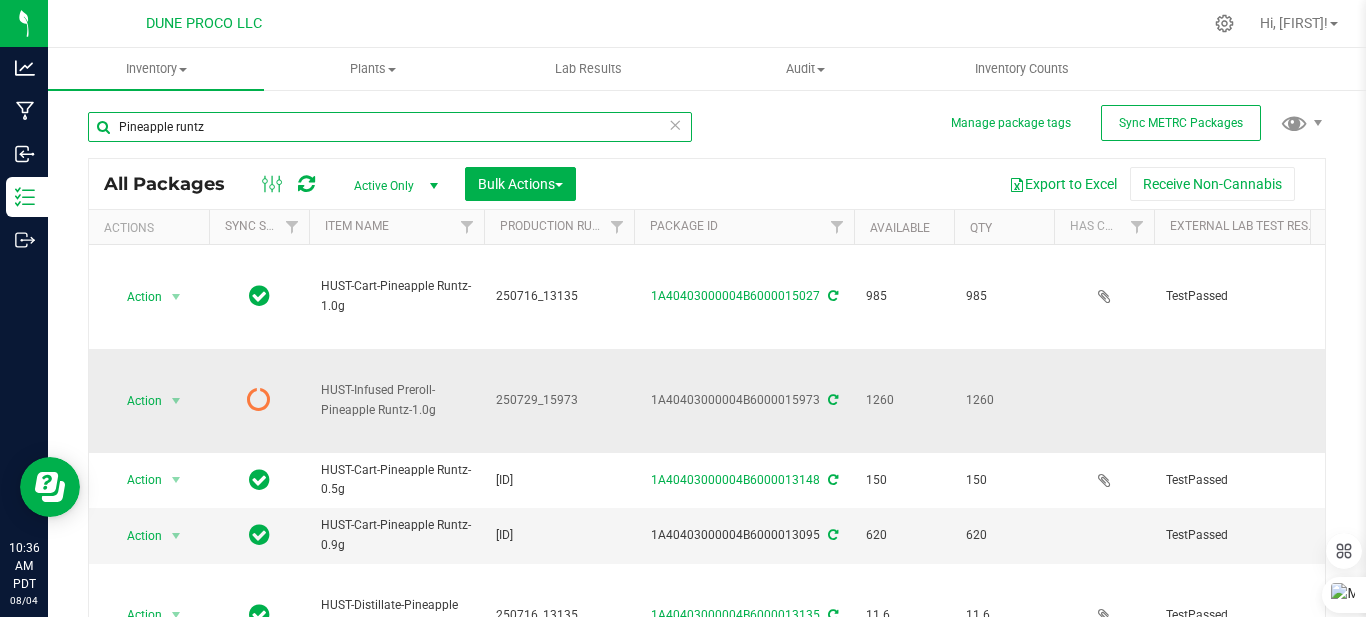 scroll, scrollTop: 0, scrollLeft: 83, axis: horizontal 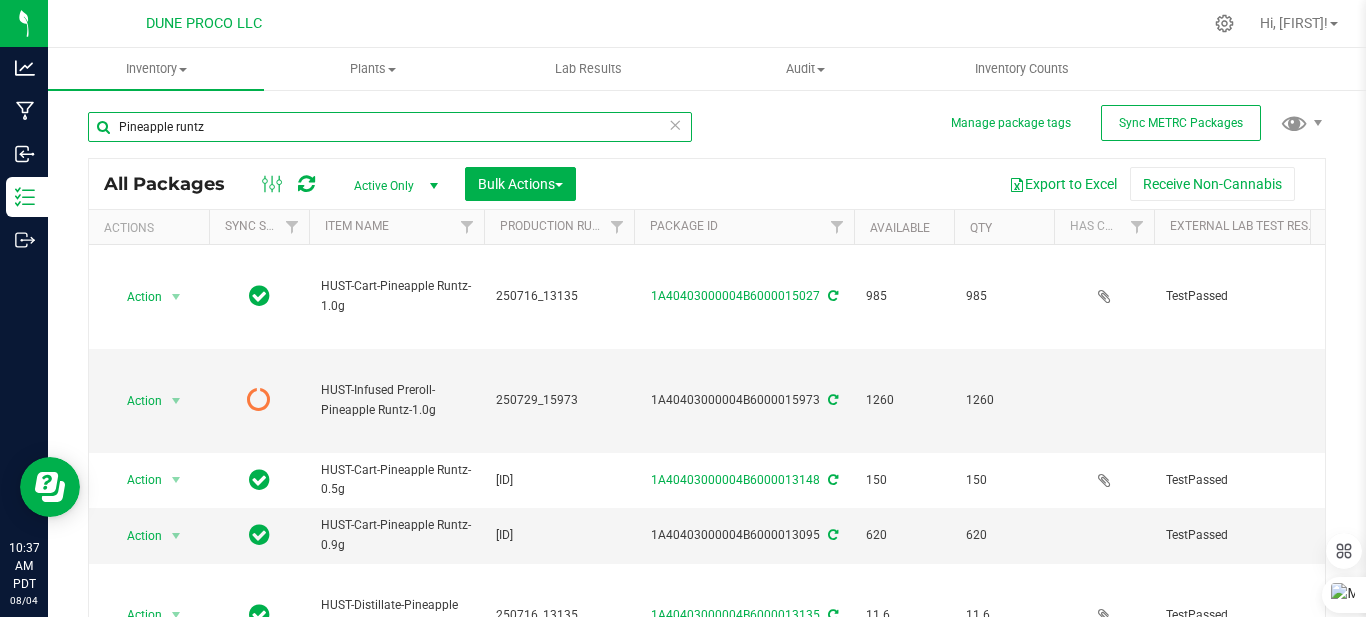 drag, startPoint x: 348, startPoint y: 121, endPoint x: 402, endPoint y: 135, distance: 55.7853 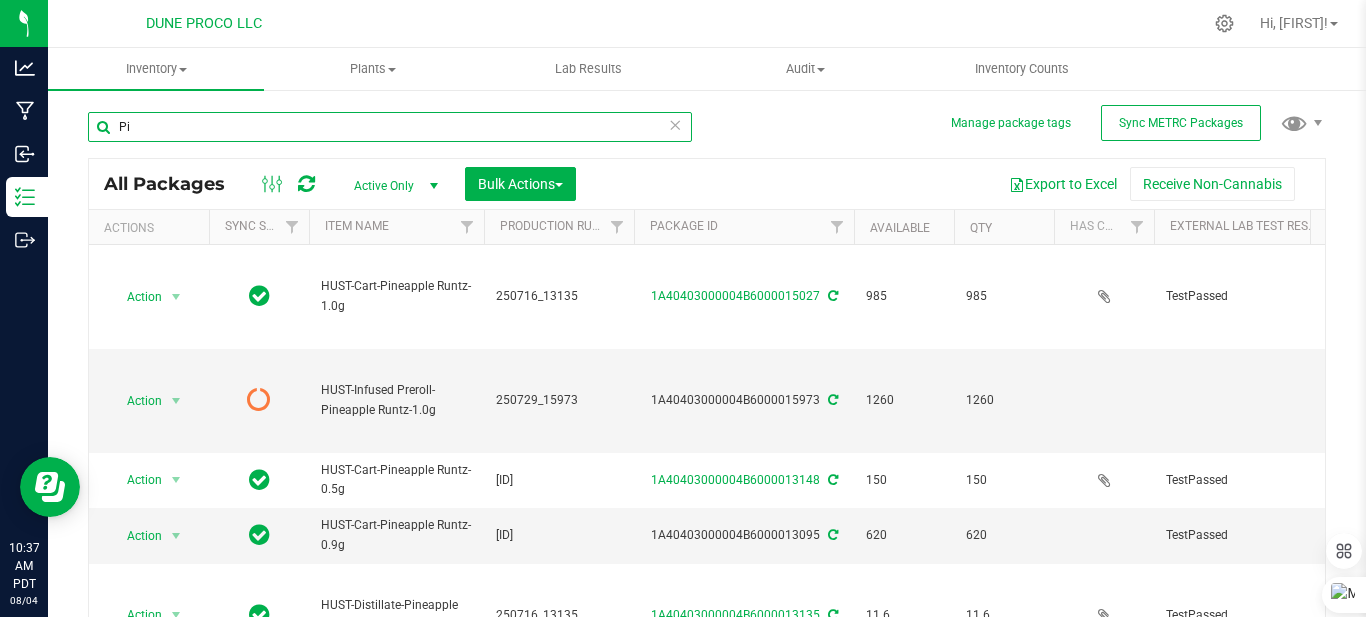 type on "P" 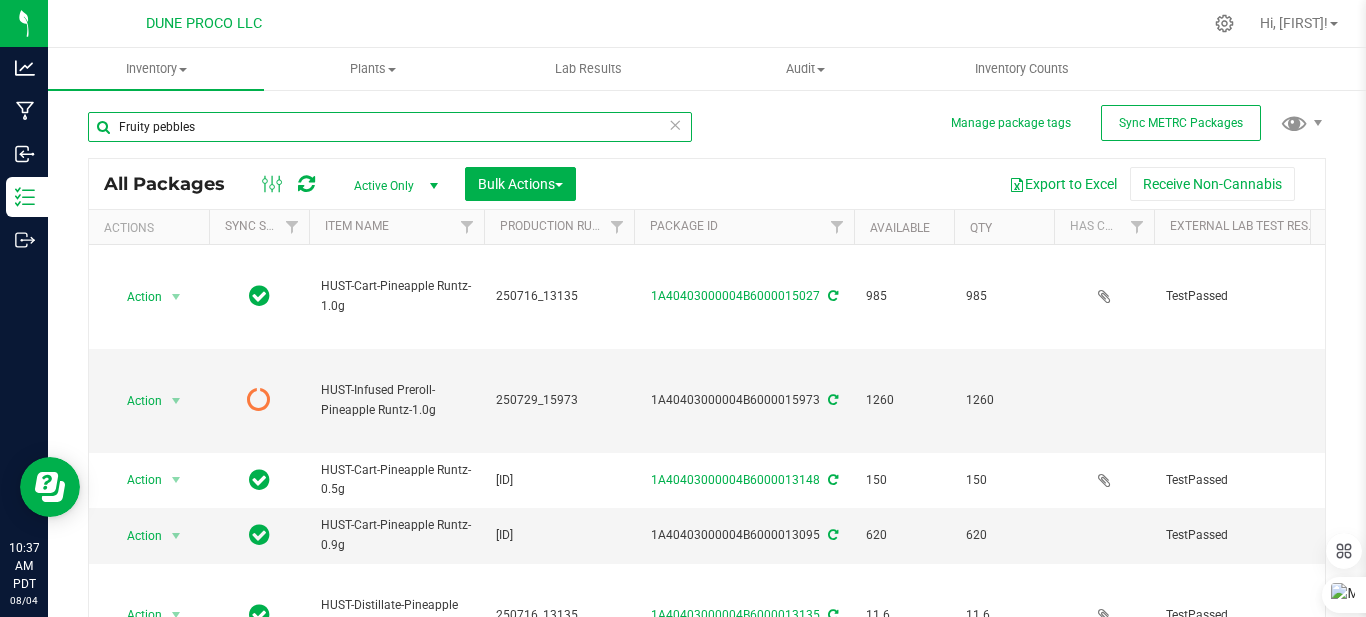 type on "Fruity pebbles" 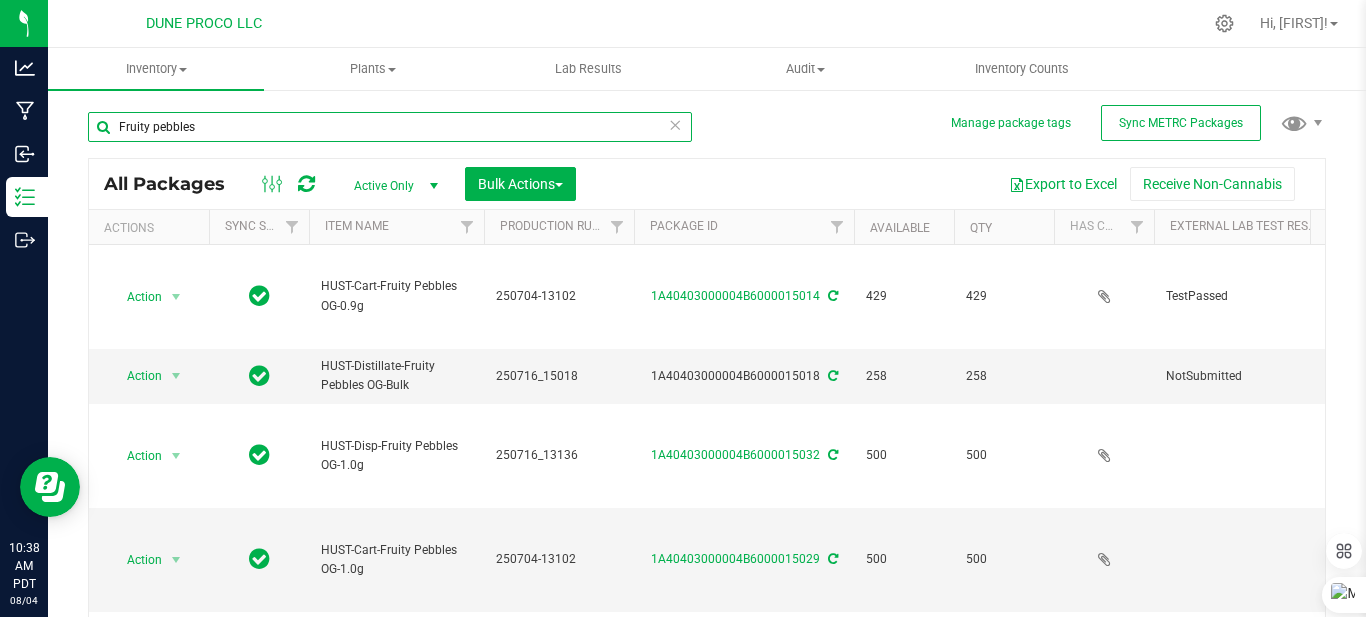 type on "[DATE]" 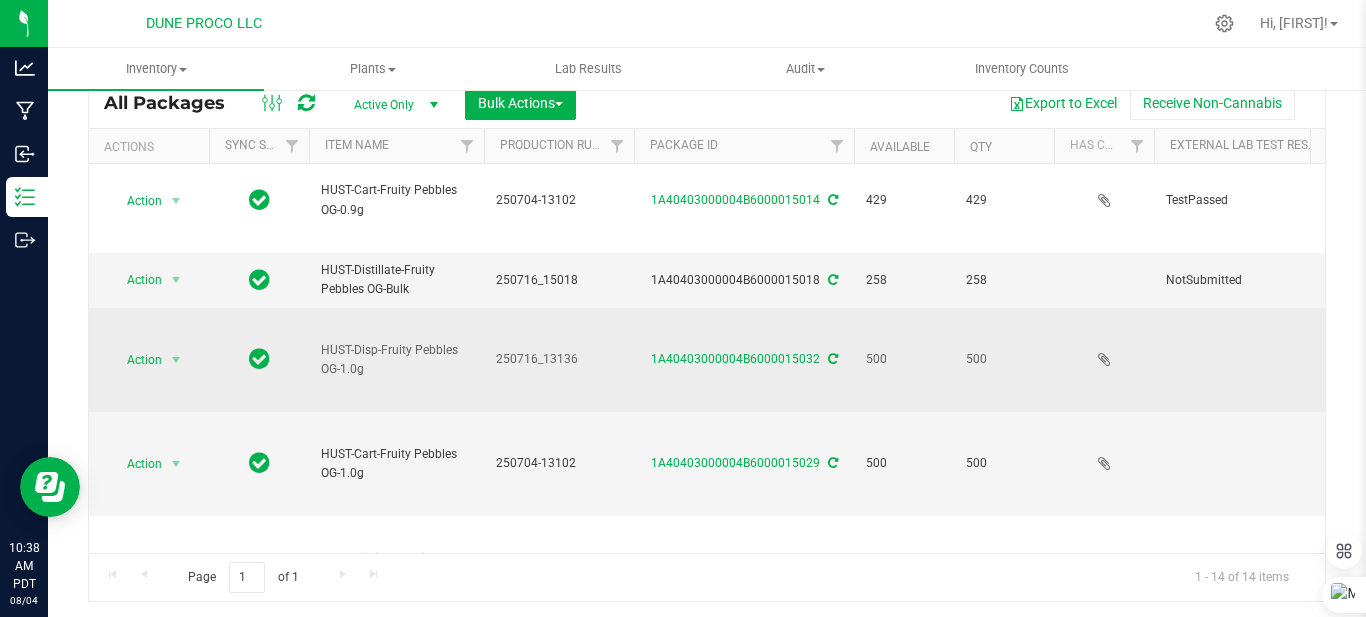 scroll, scrollTop: 0, scrollLeft: 0, axis: both 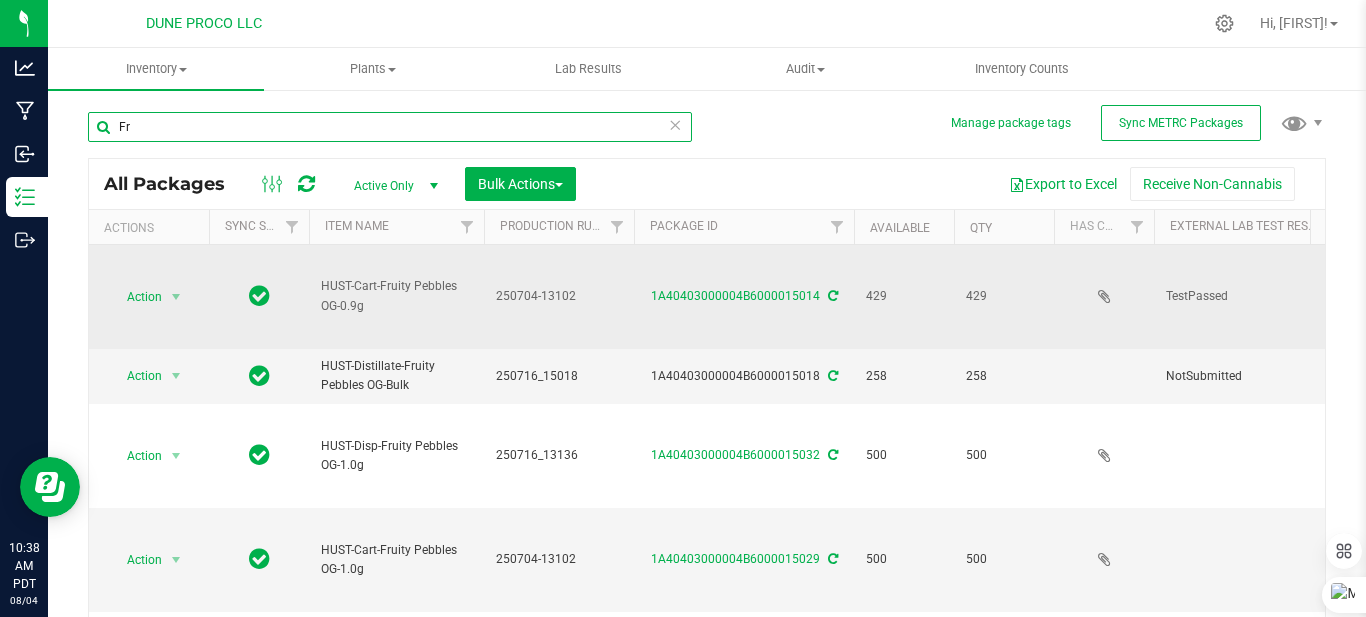type on "F" 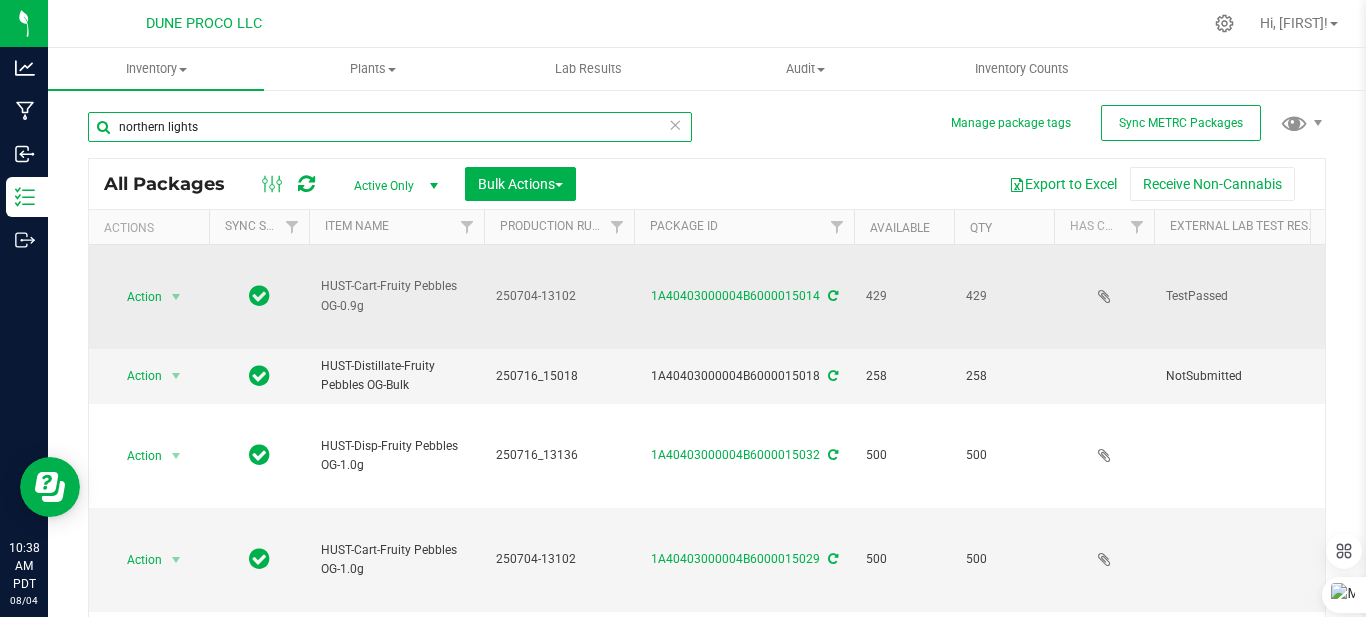 type on "northern lights" 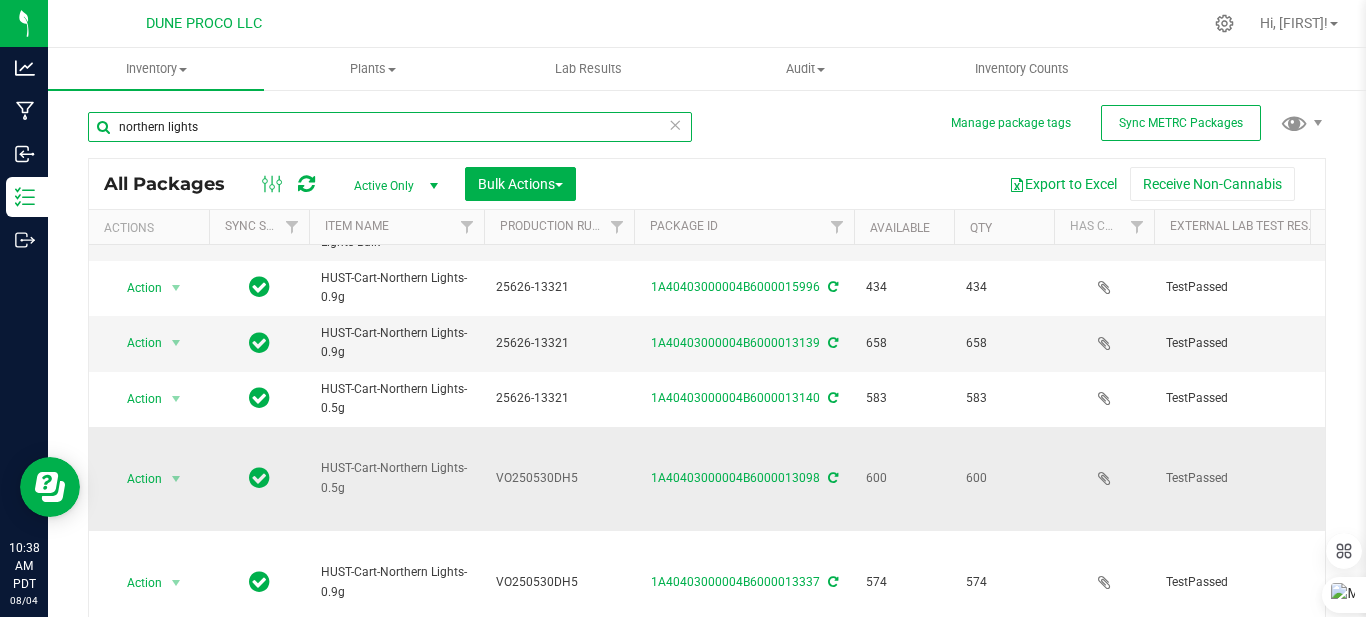 scroll, scrollTop: 110, scrollLeft: 0, axis: vertical 